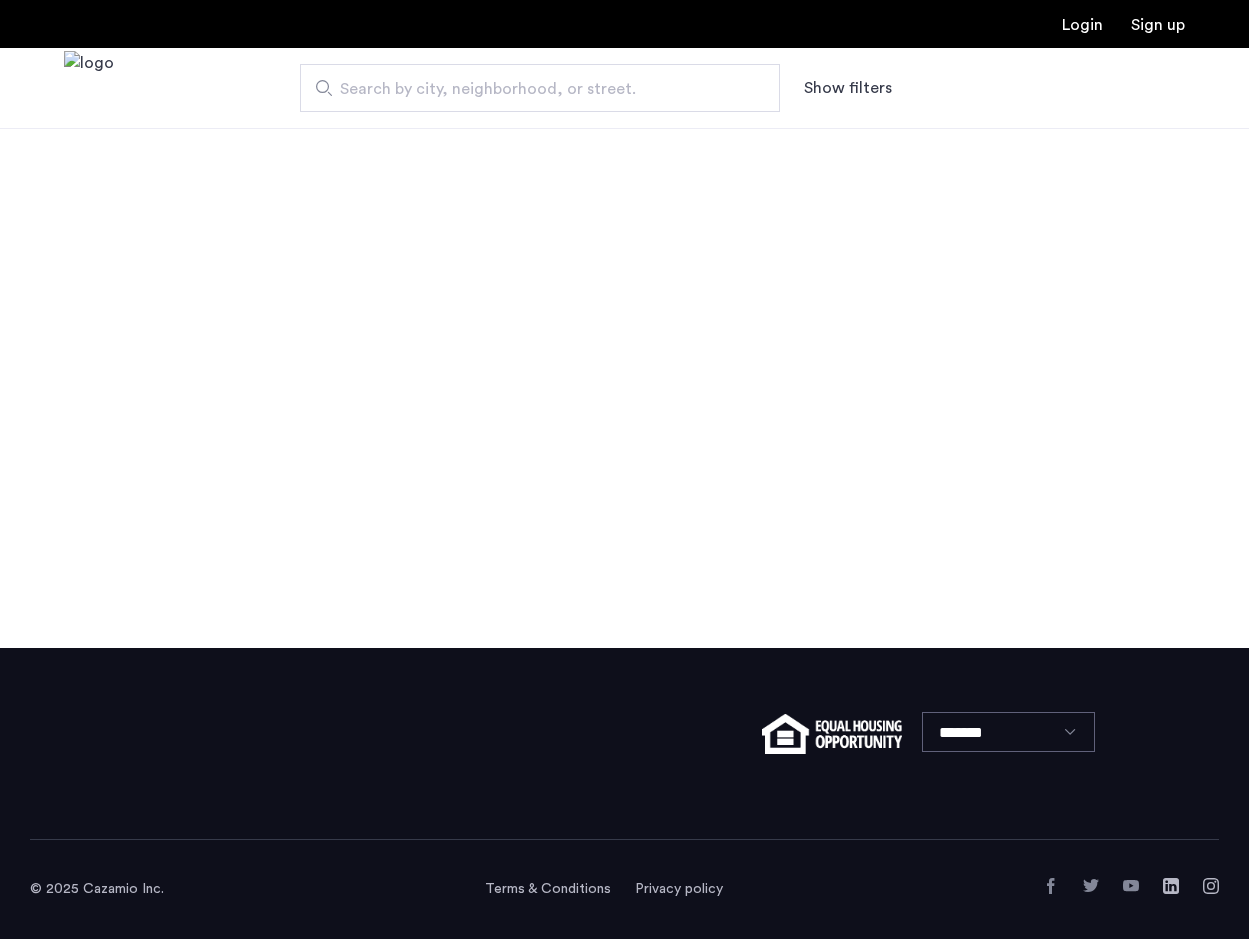 scroll, scrollTop: 0, scrollLeft: 0, axis: both 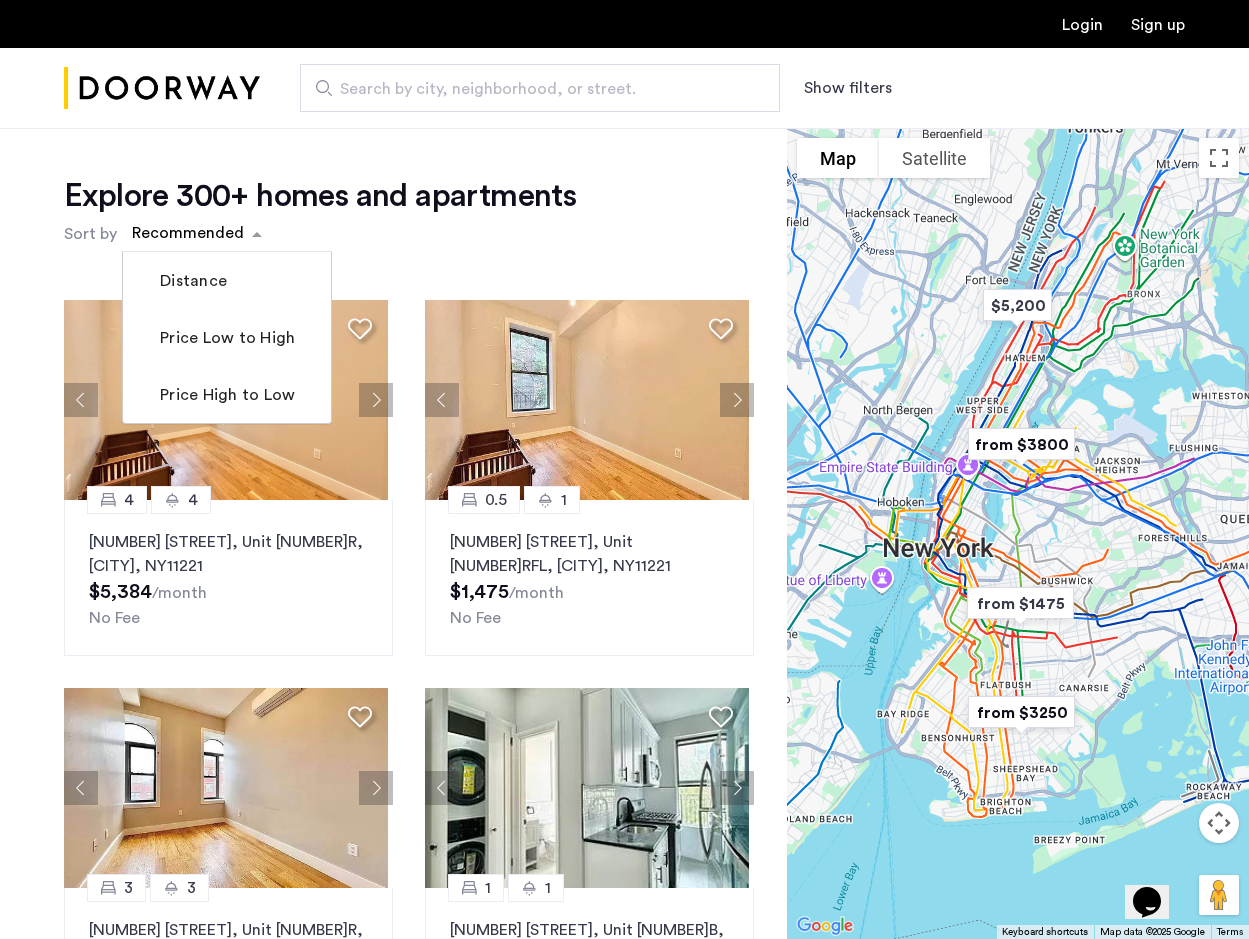 click 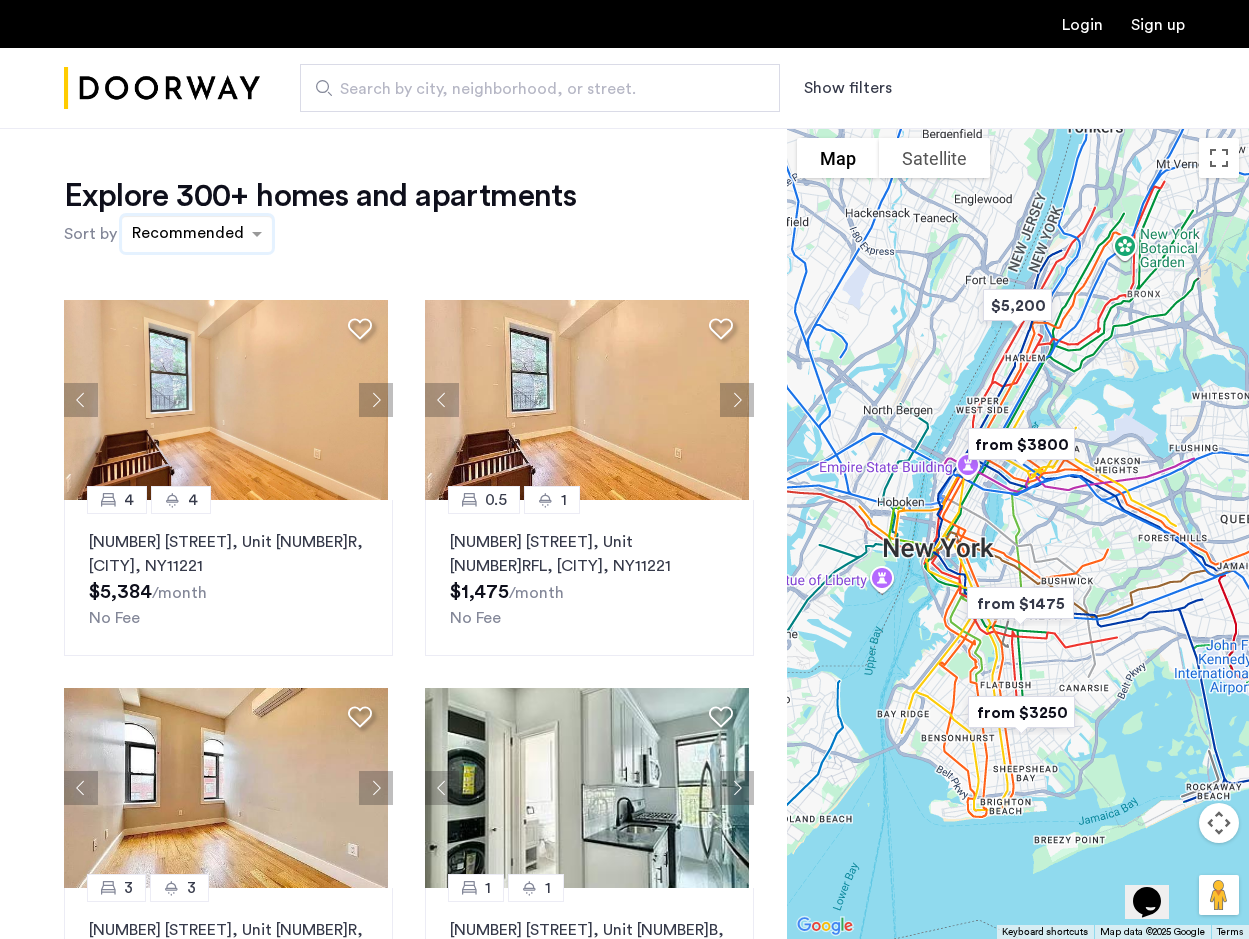 click 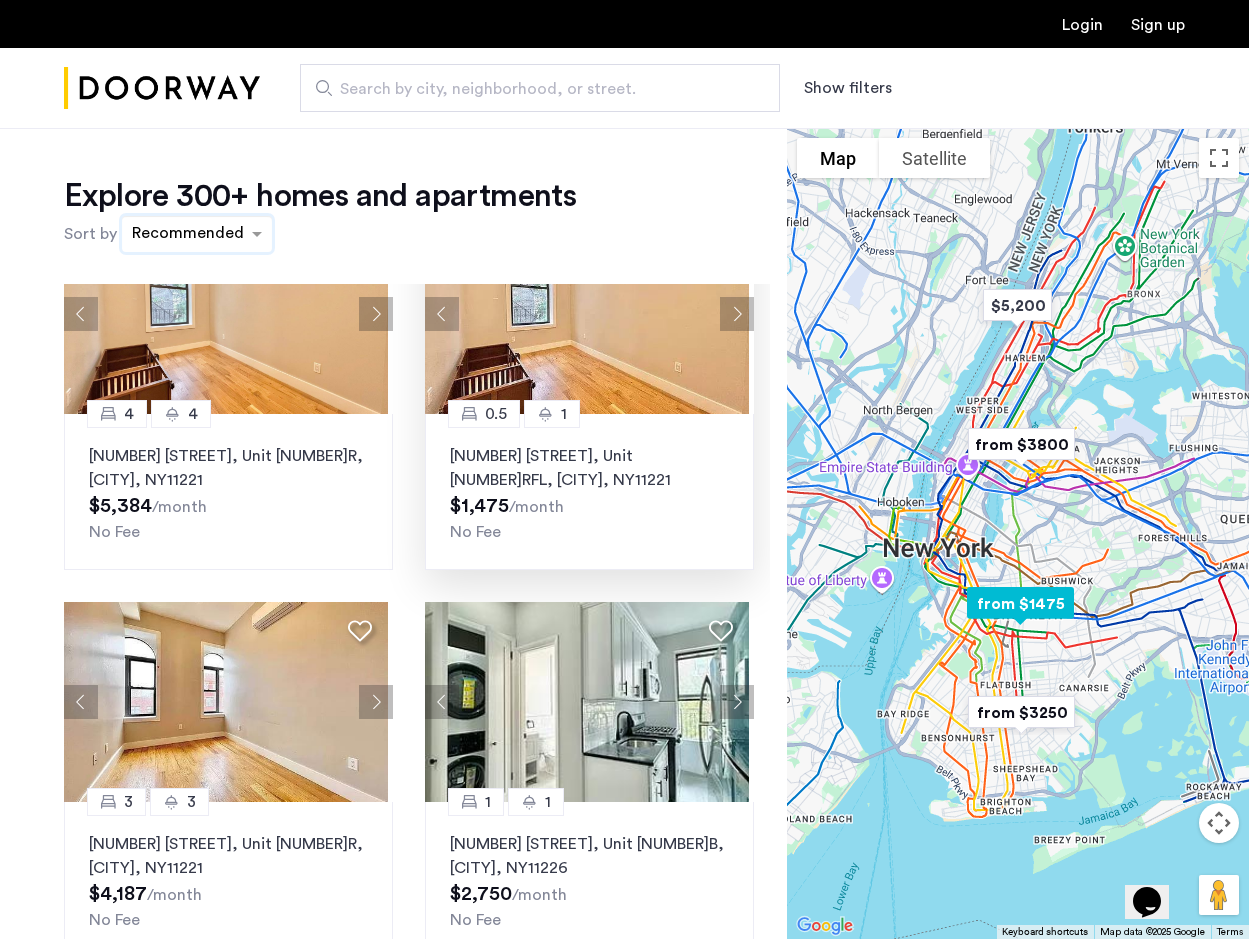 scroll, scrollTop: 300, scrollLeft: 0, axis: vertical 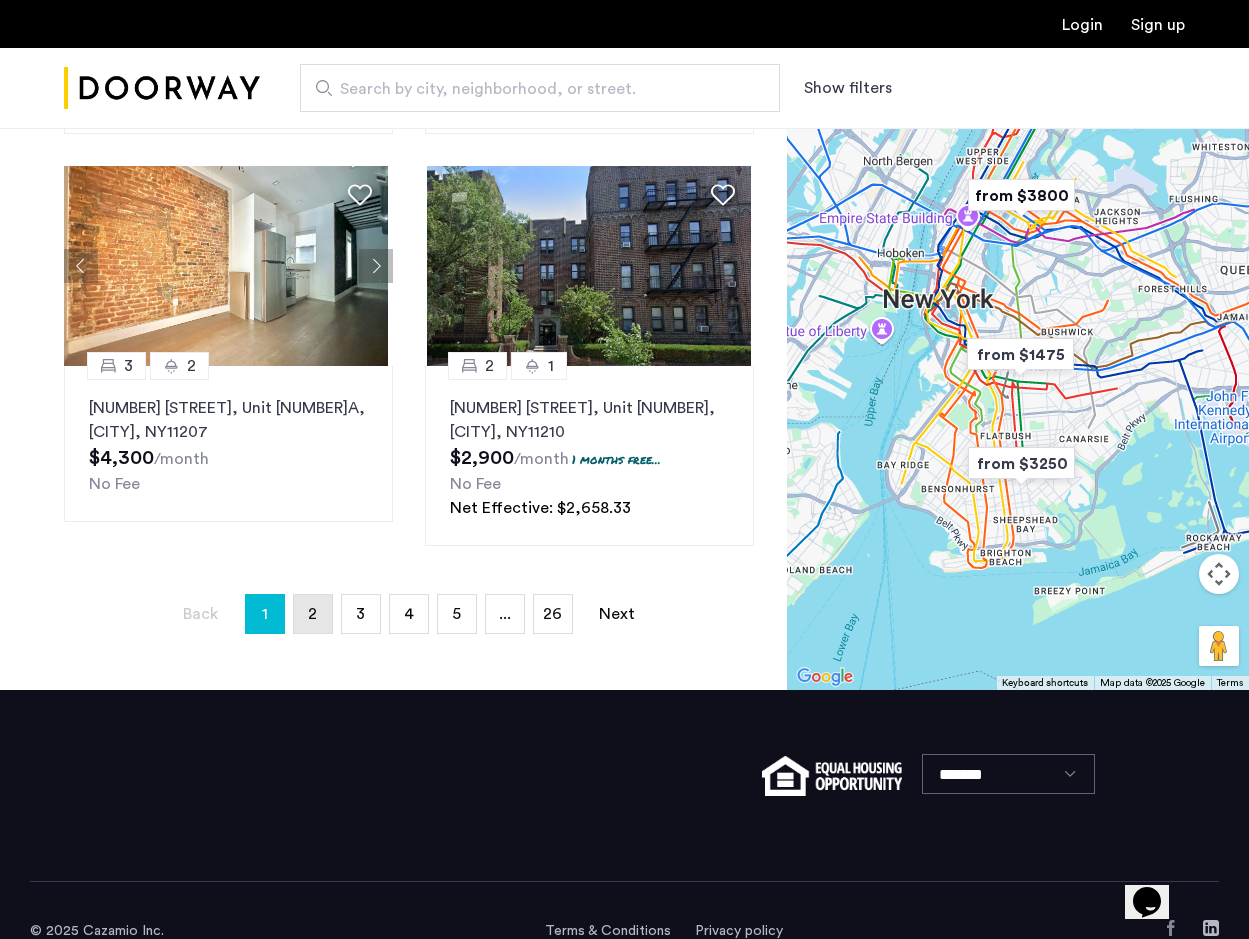 click on "page  2" at bounding box center (313, 614) 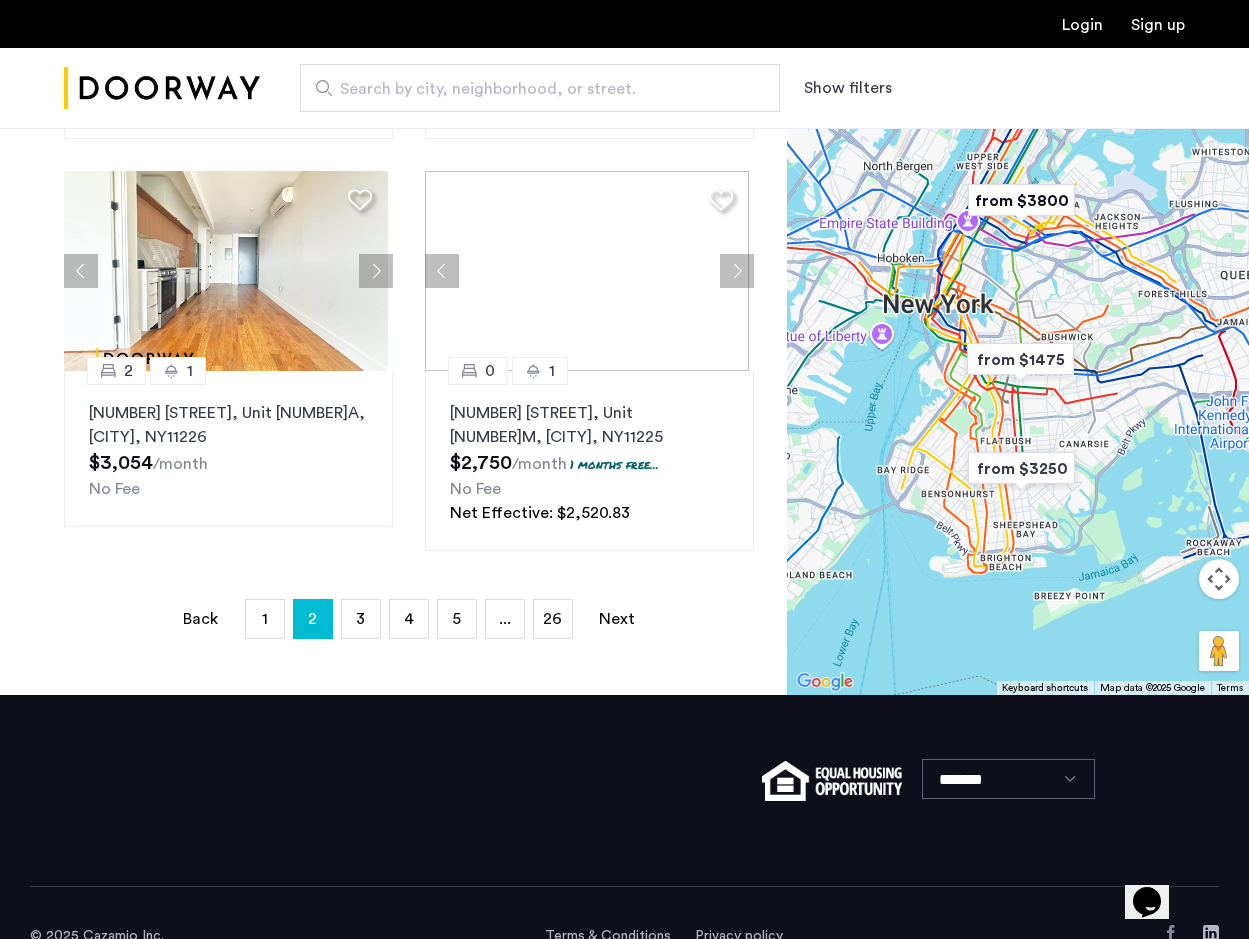 scroll, scrollTop: 442, scrollLeft: 0, axis: vertical 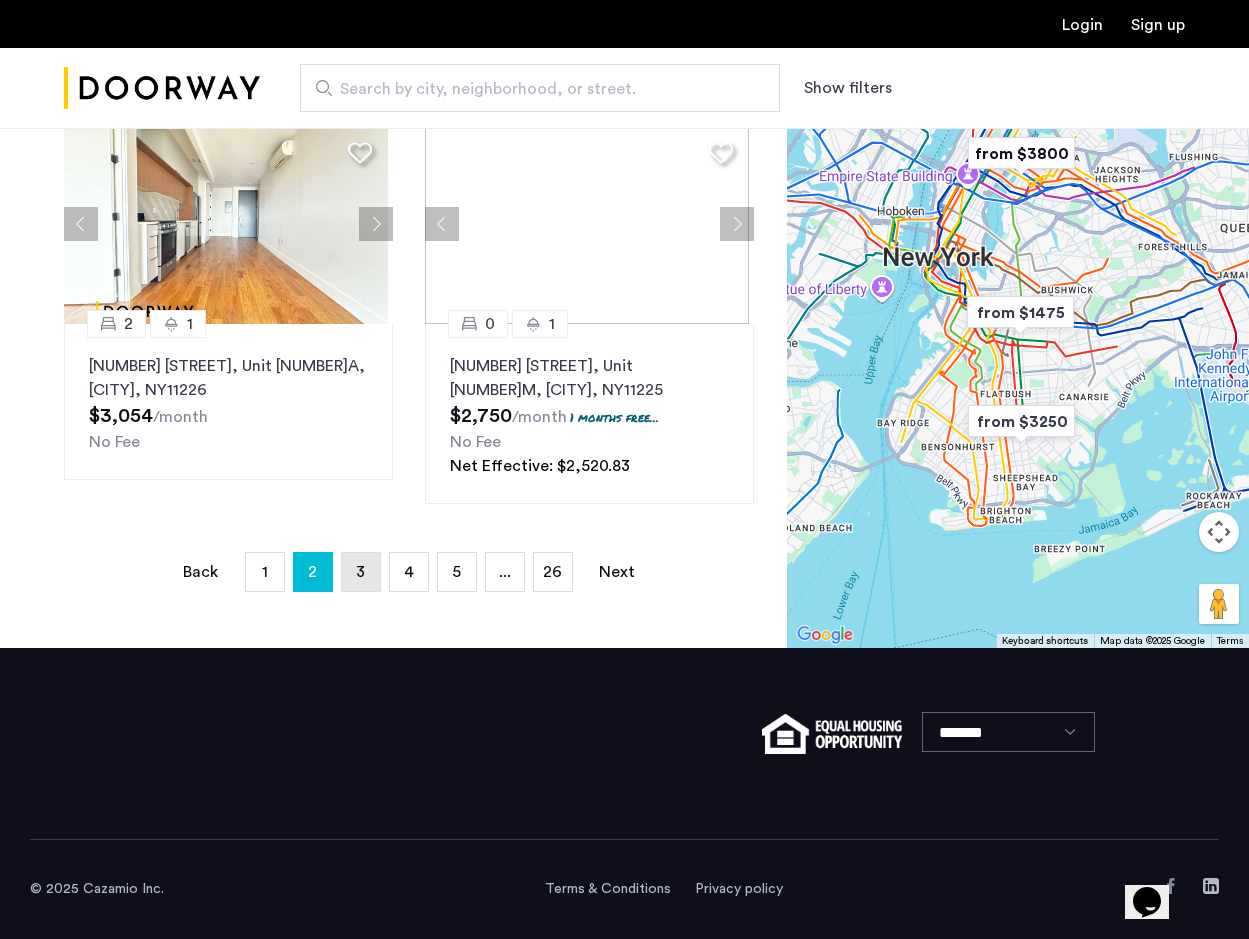 click on "3" at bounding box center [360, 572] 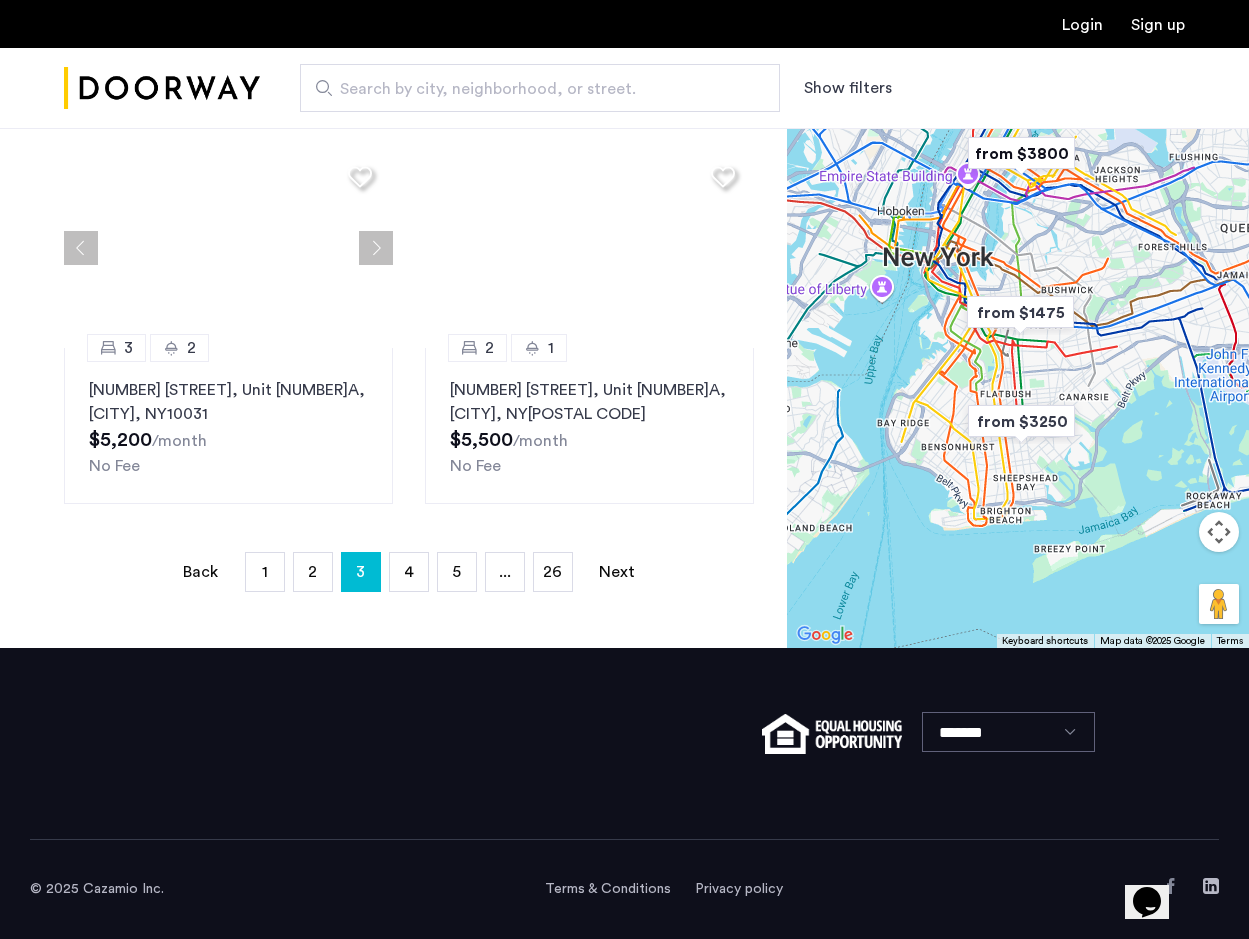 scroll, scrollTop: 0, scrollLeft: 0, axis: both 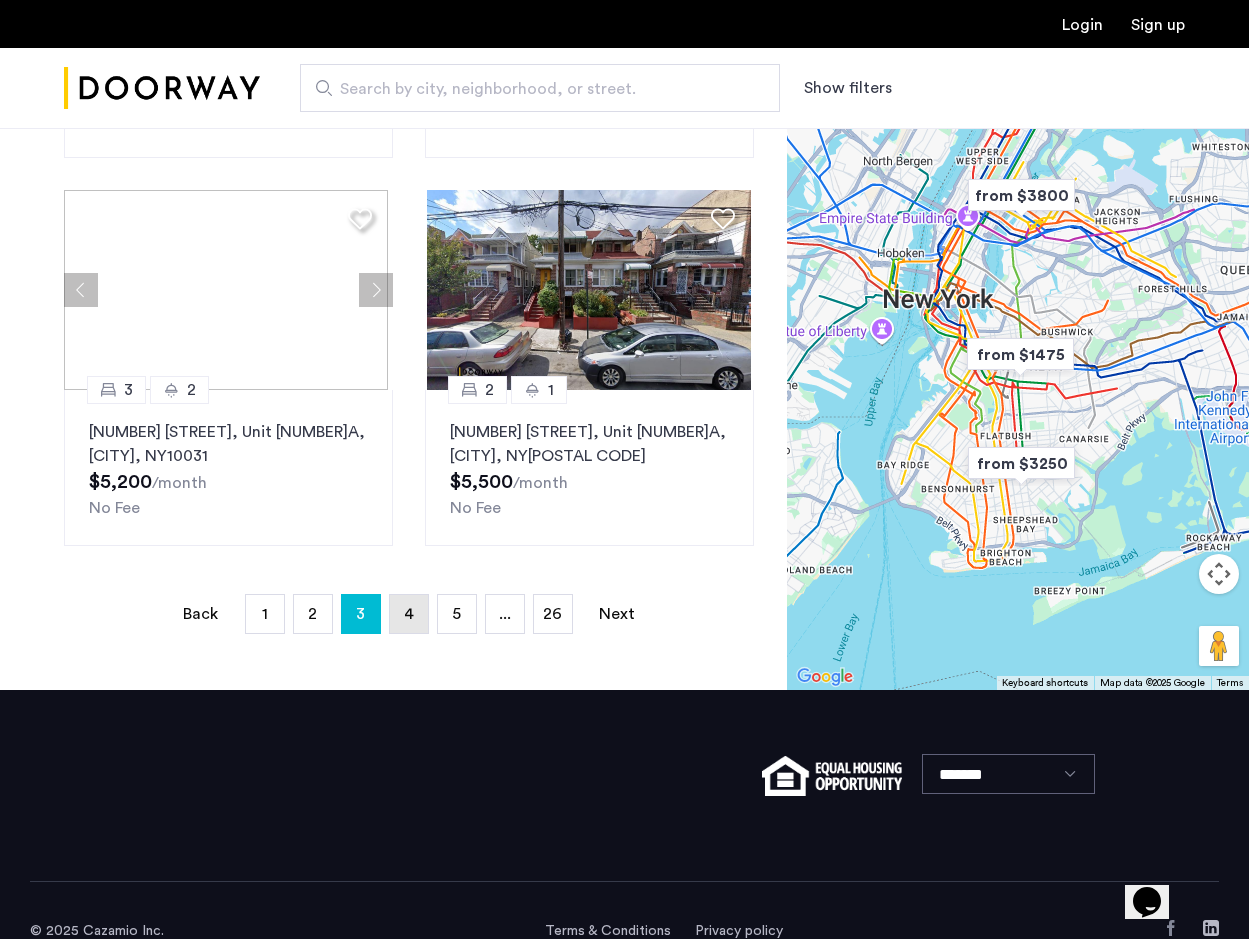 click on "page  4" at bounding box center (409, 614) 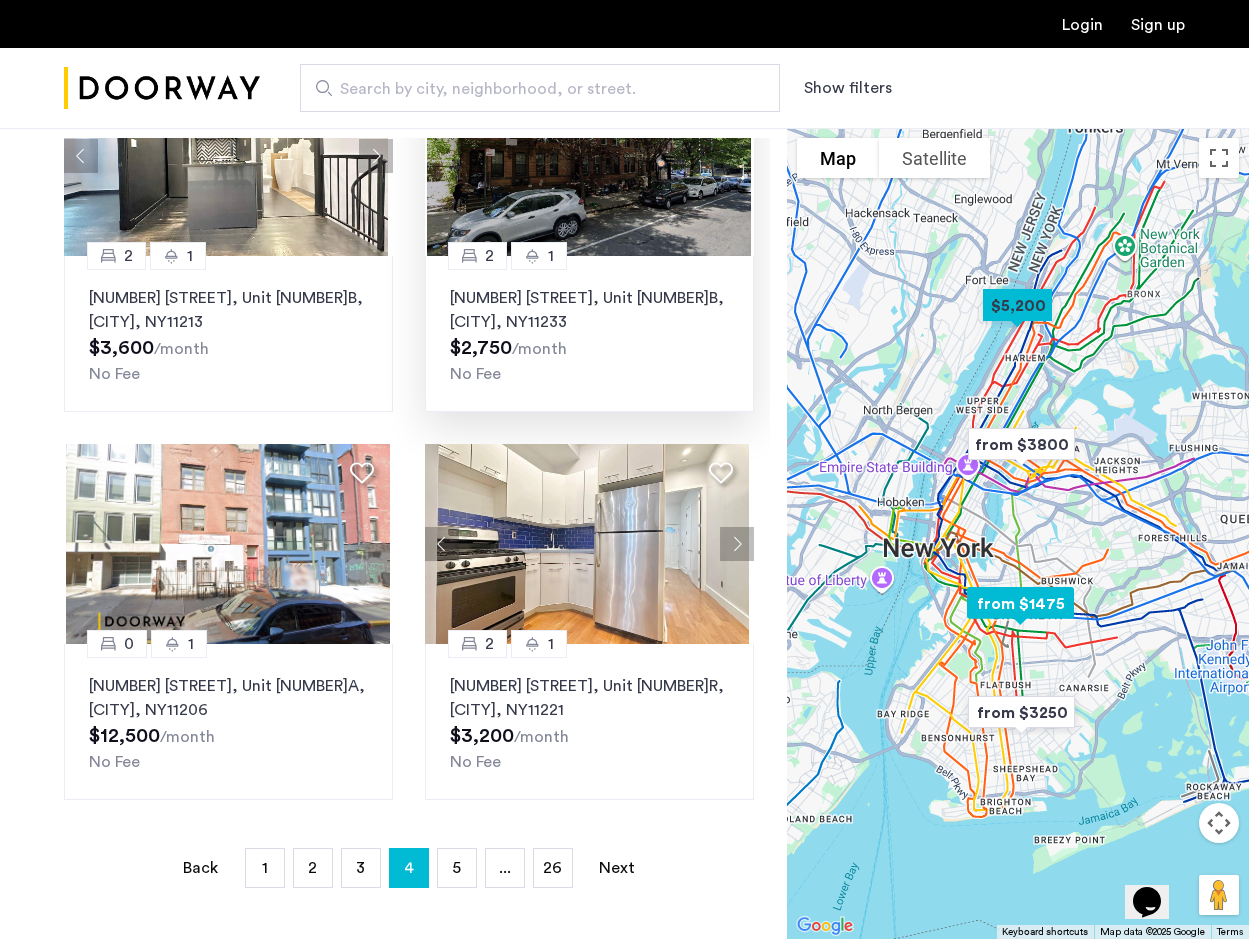scroll, scrollTop: 300, scrollLeft: 0, axis: vertical 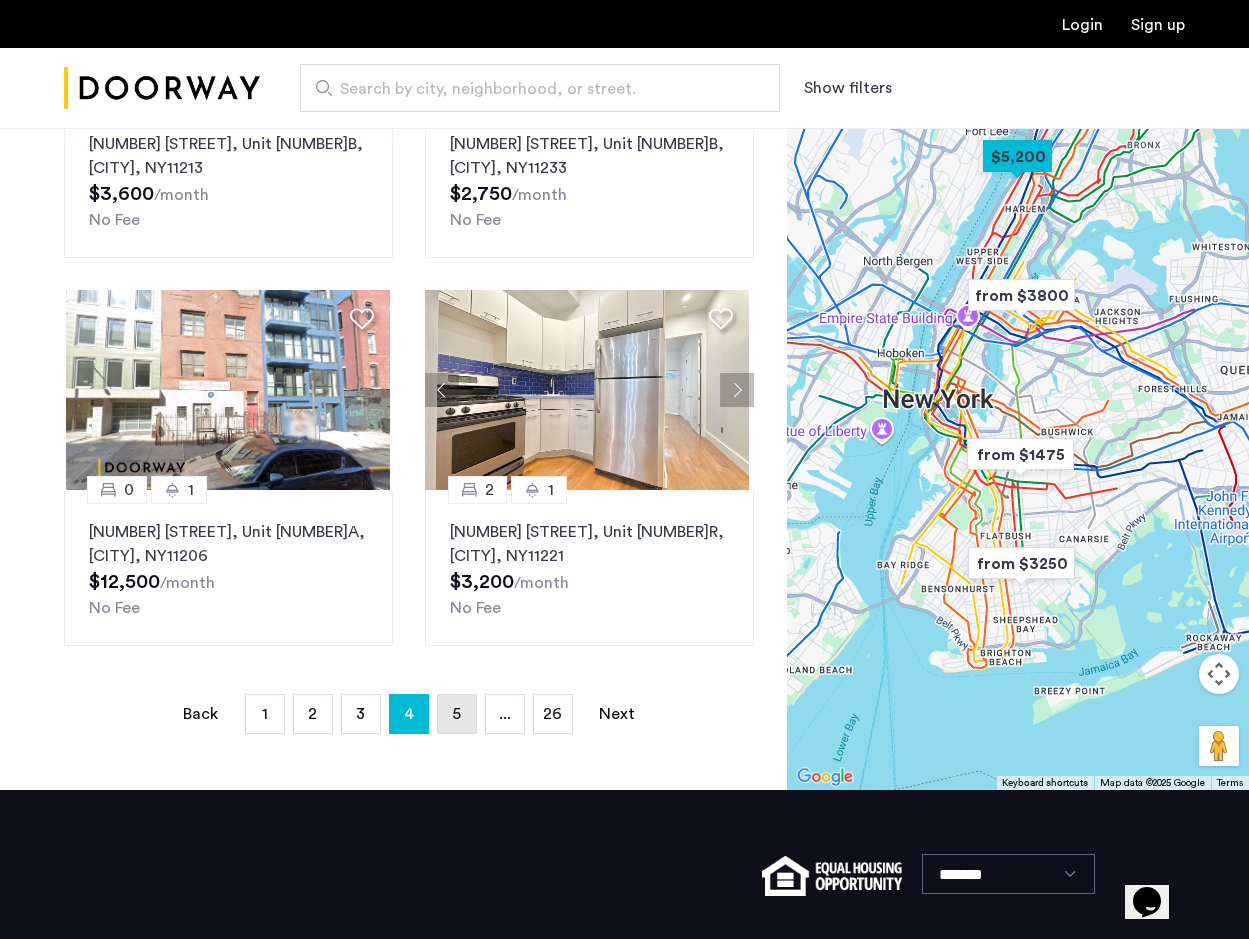 click on "page  5" at bounding box center [457, 714] 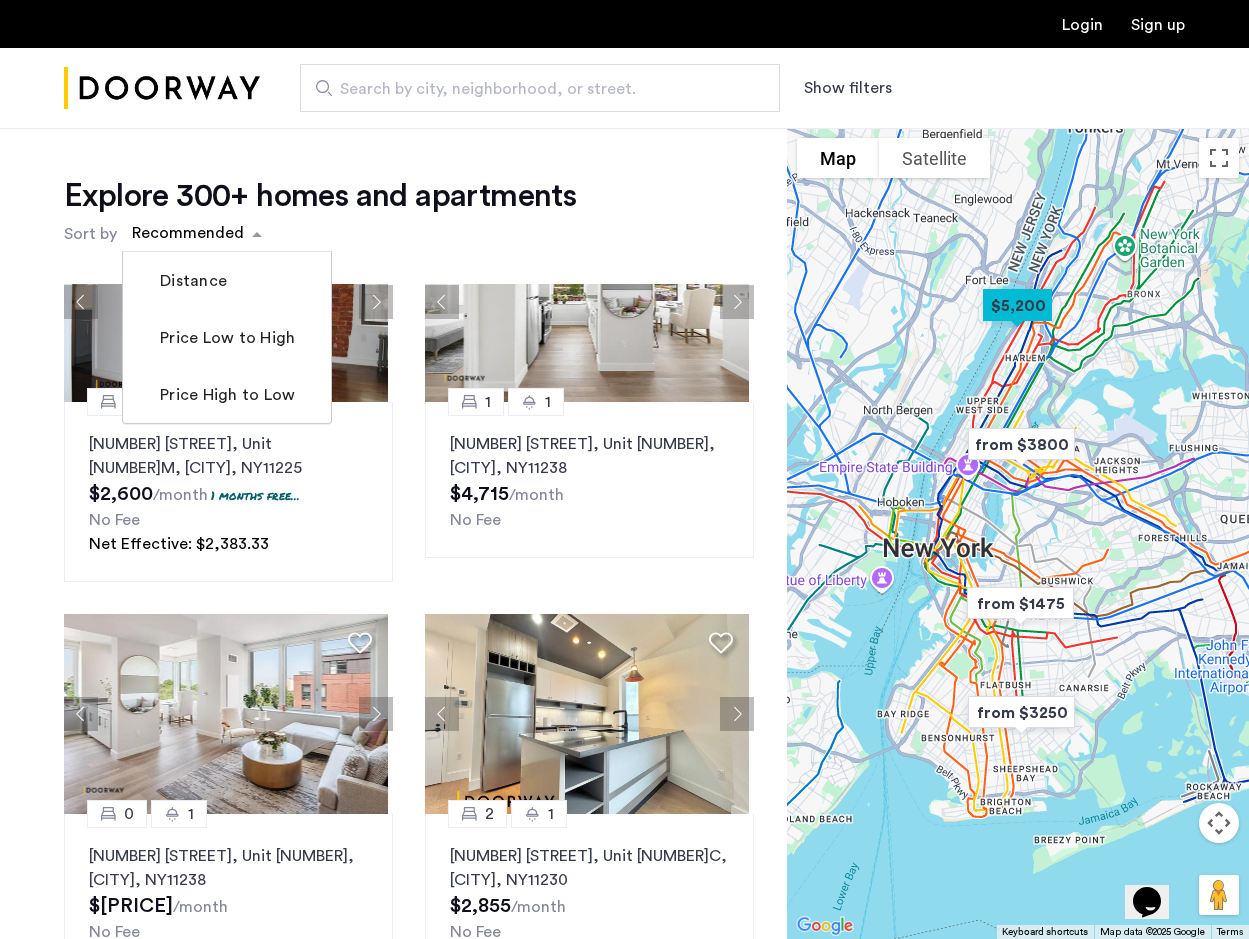 click 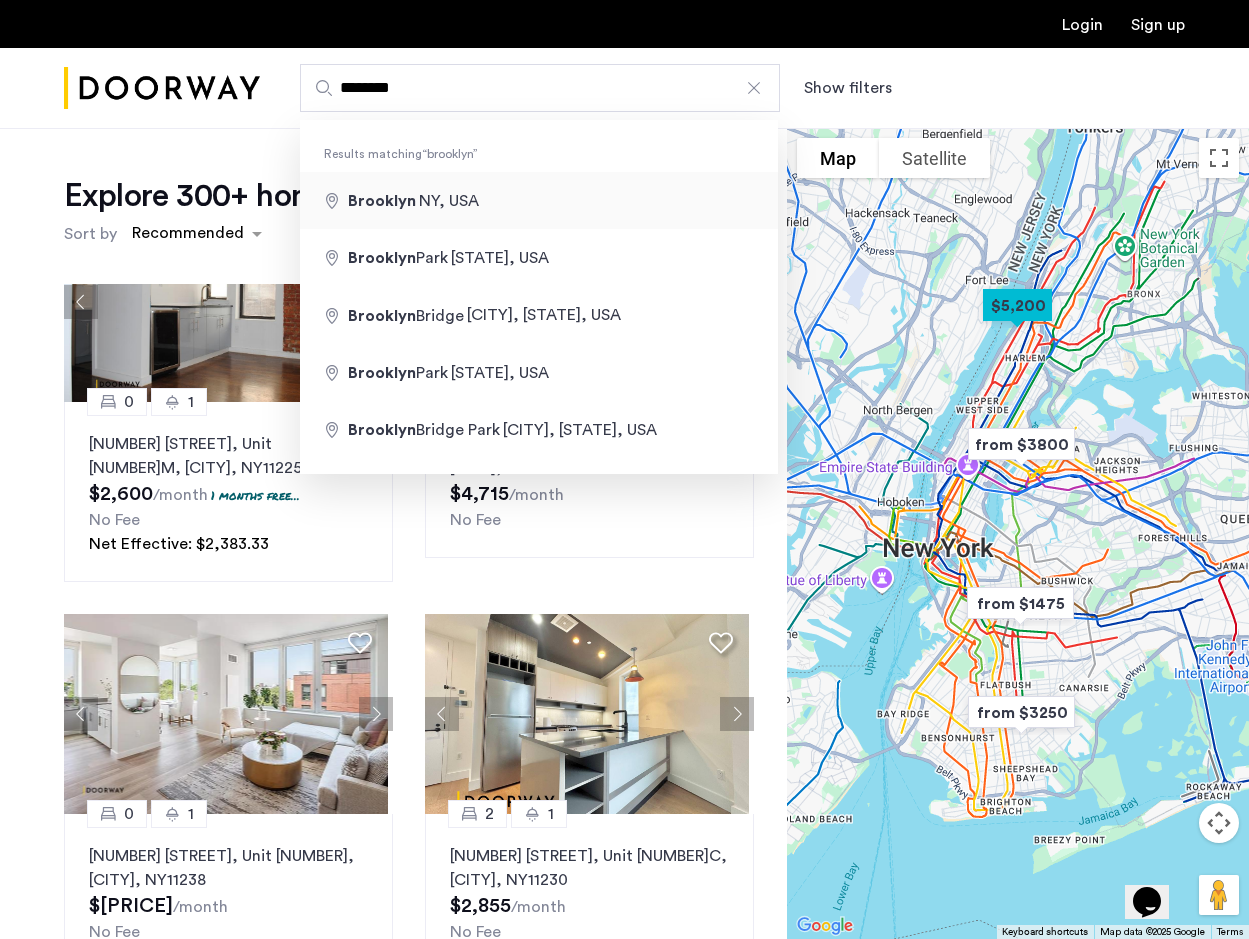 type on "**********" 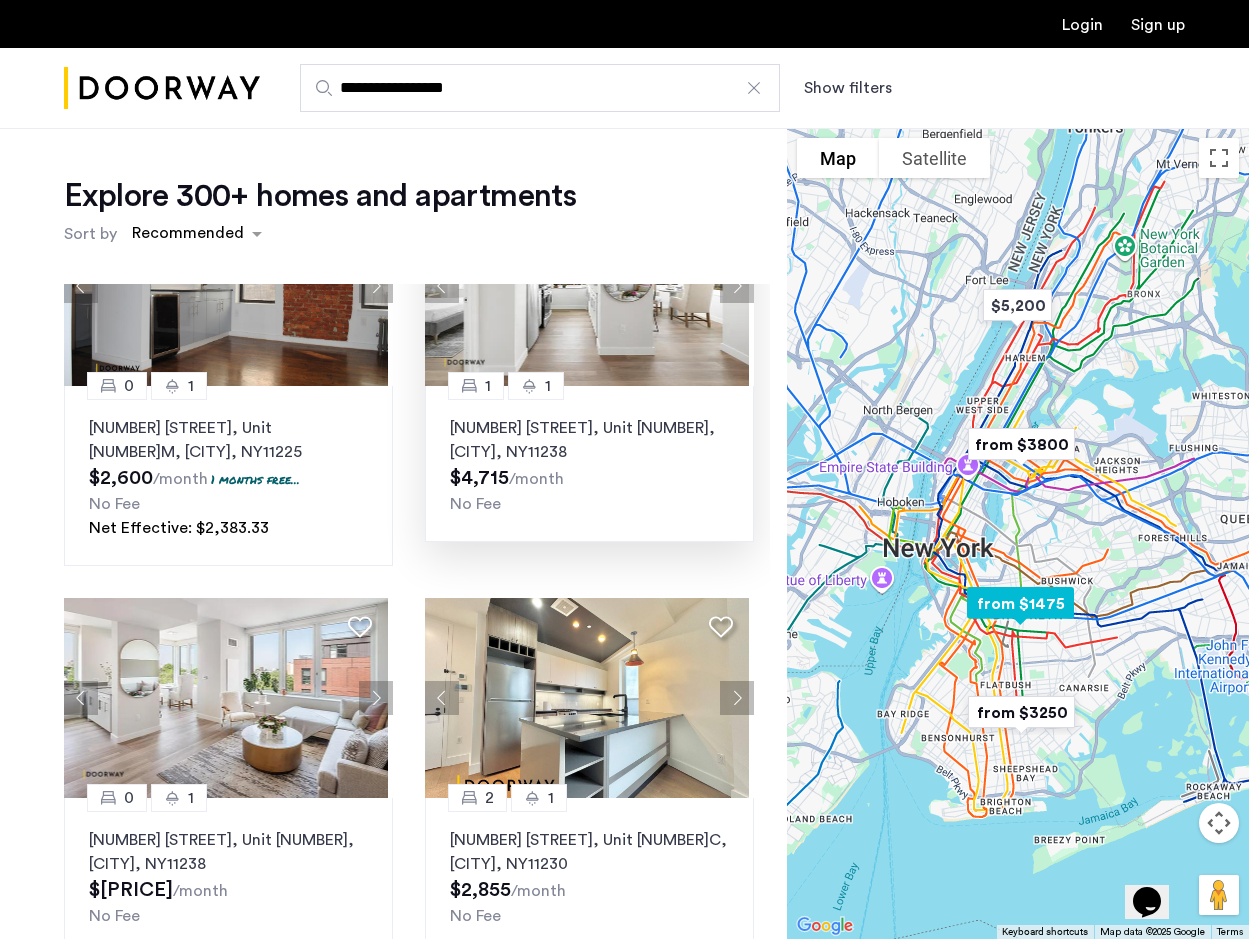 scroll, scrollTop: 1674, scrollLeft: 0, axis: vertical 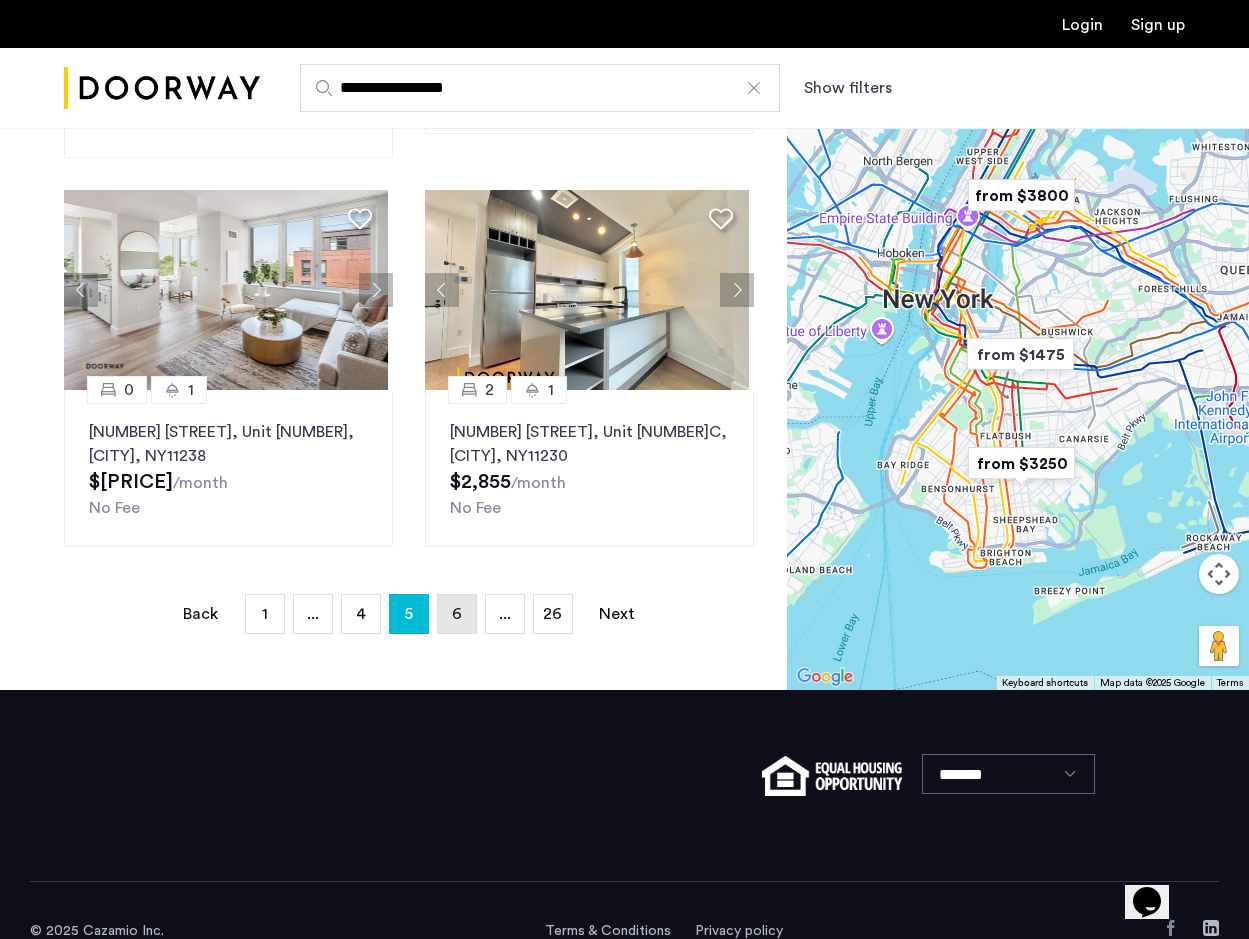 click on "page  6" at bounding box center (457, 614) 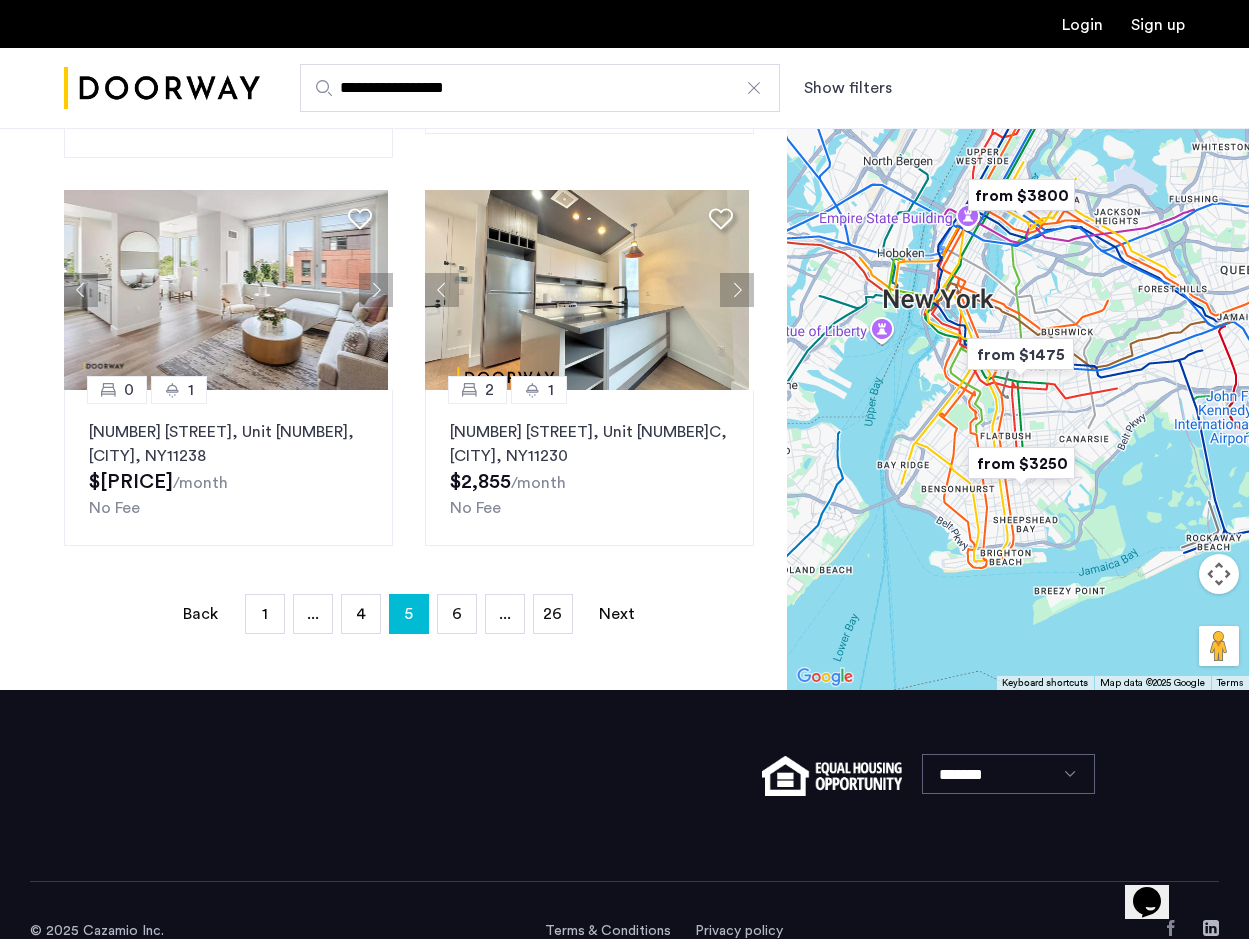 scroll, scrollTop: 0, scrollLeft: 0, axis: both 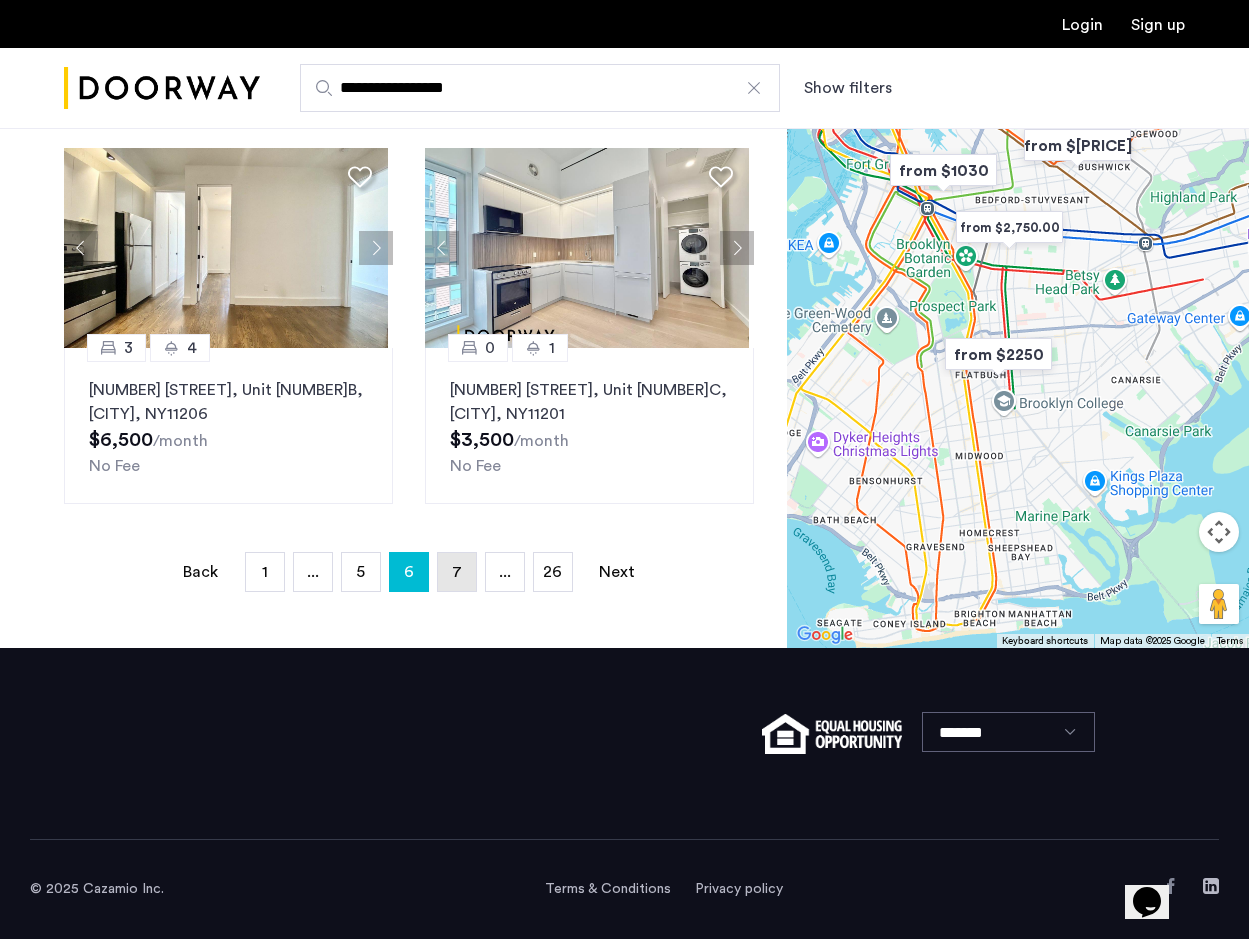 click on "page  7" at bounding box center (457, 572) 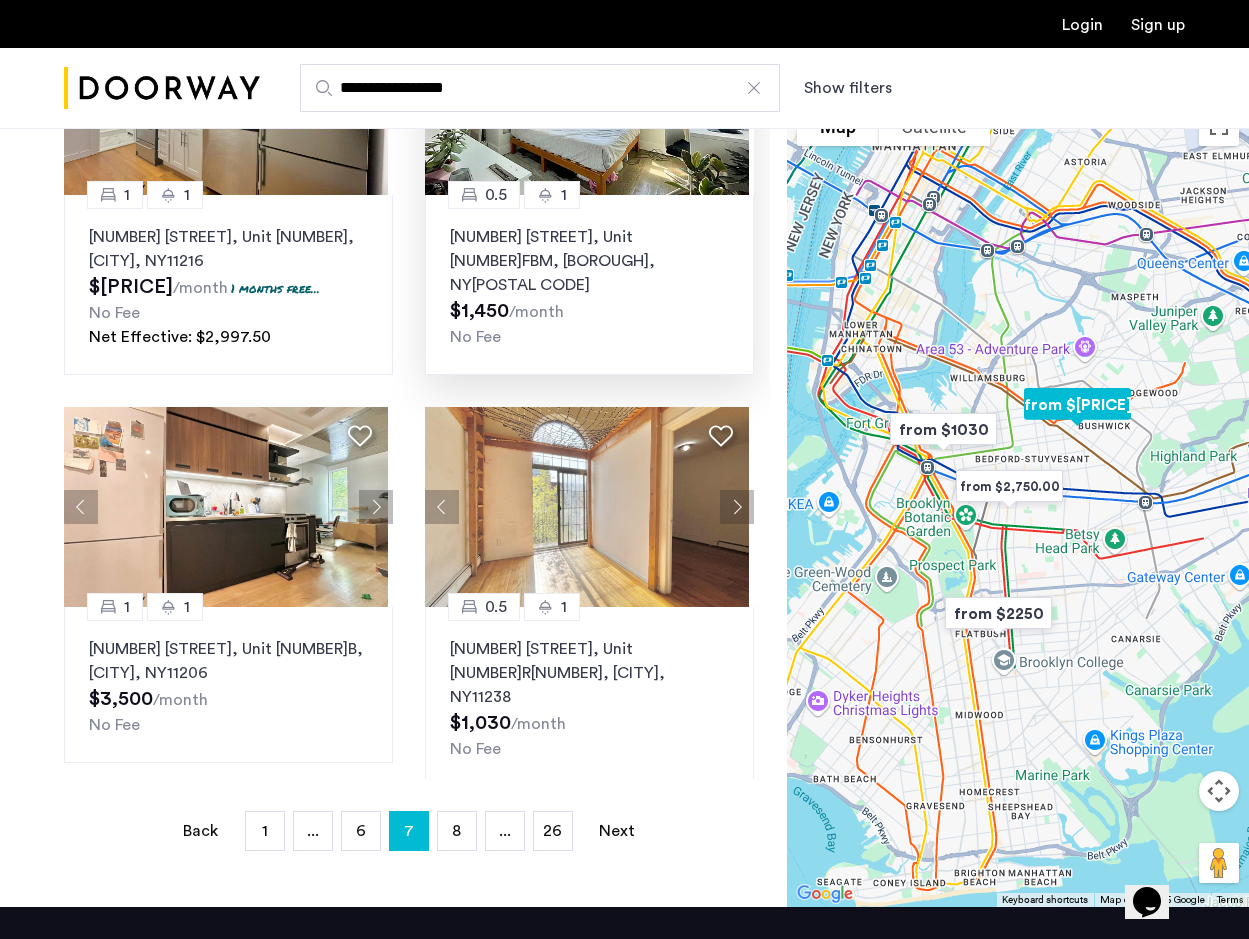 scroll, scrollTop: 200, scrollLeft: 0, axis: vertical 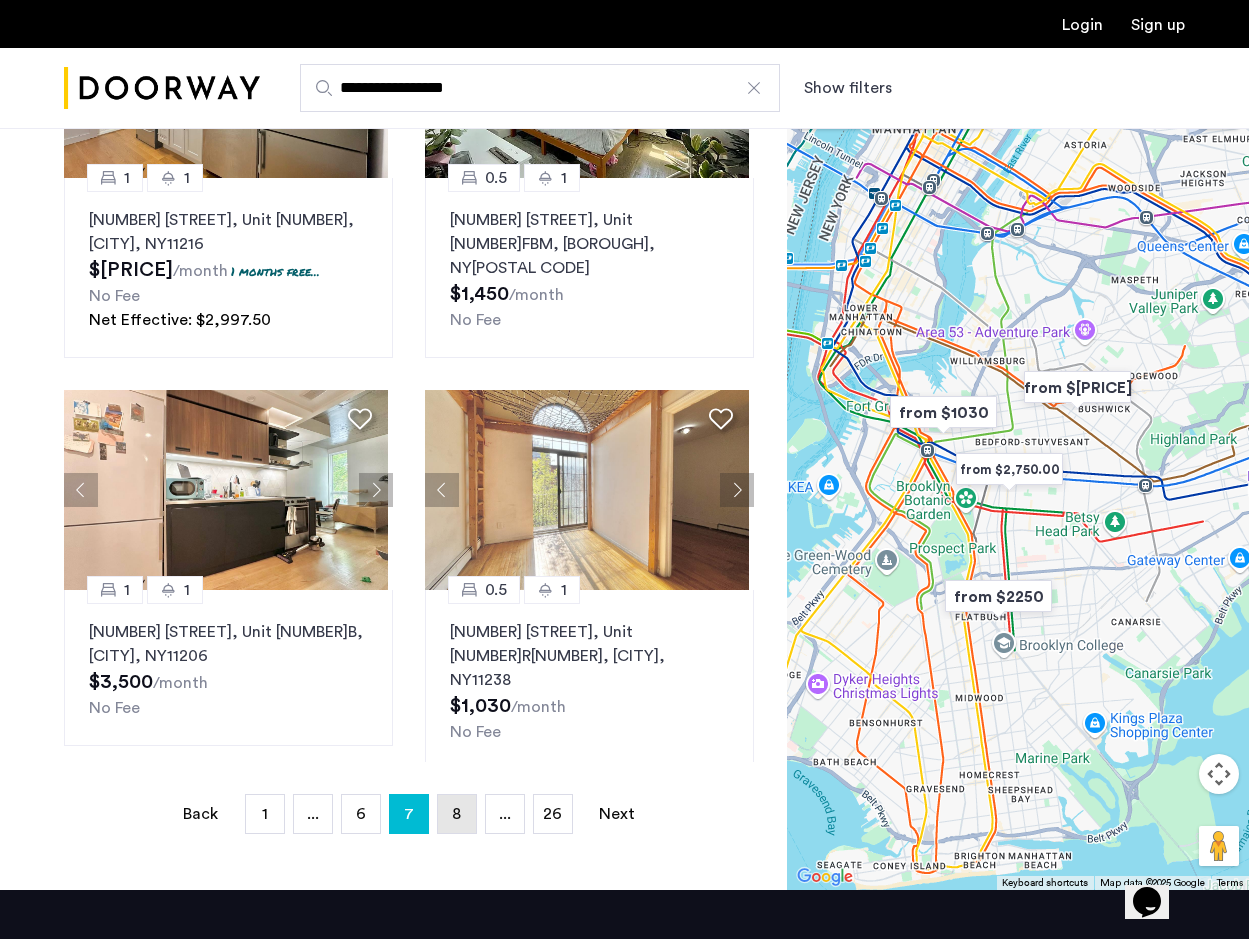 click on "8" at bounding box center (456, 814) 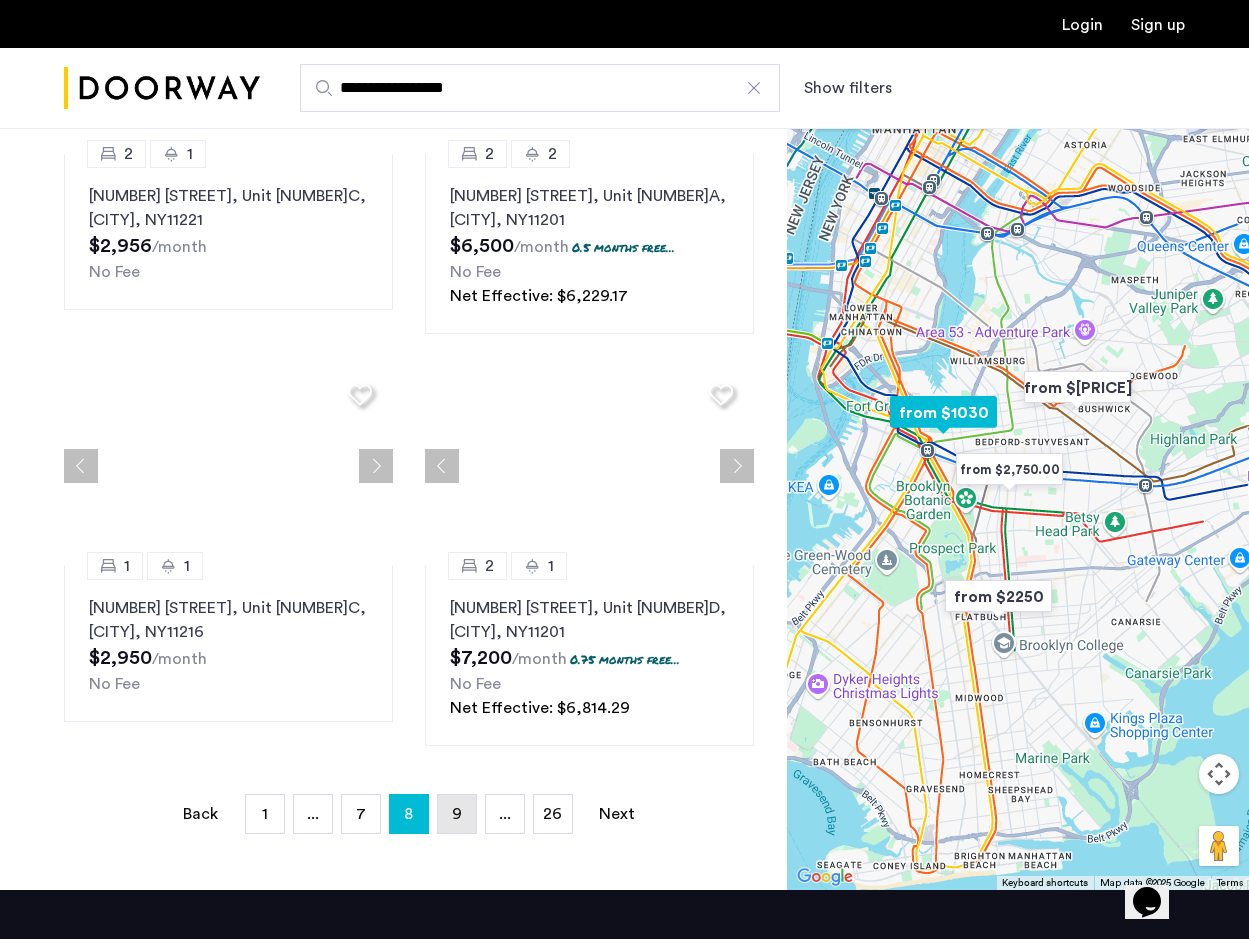 scroll, scrollTop: 0, scrollLeft: 0, axis: both 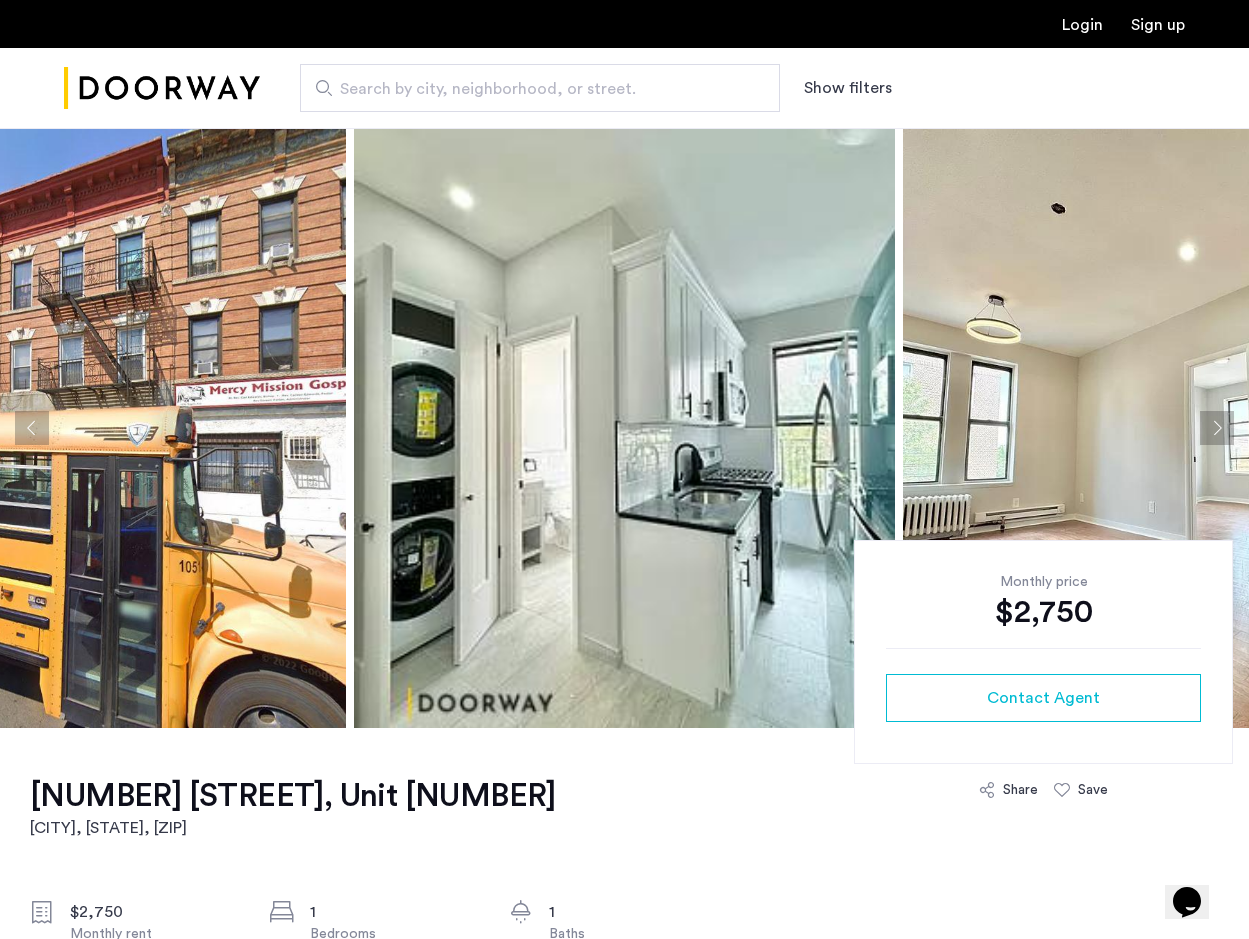 click 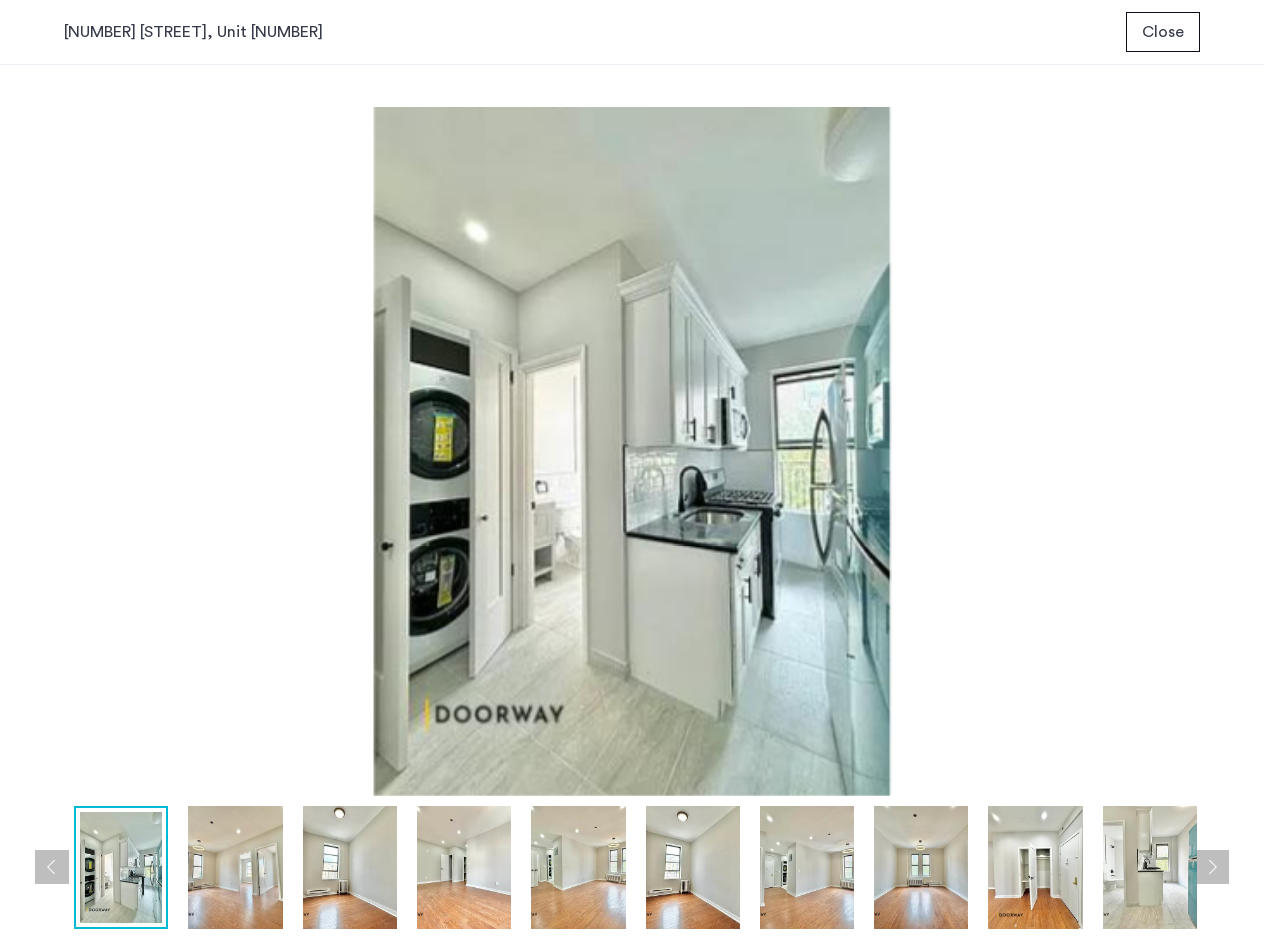 type 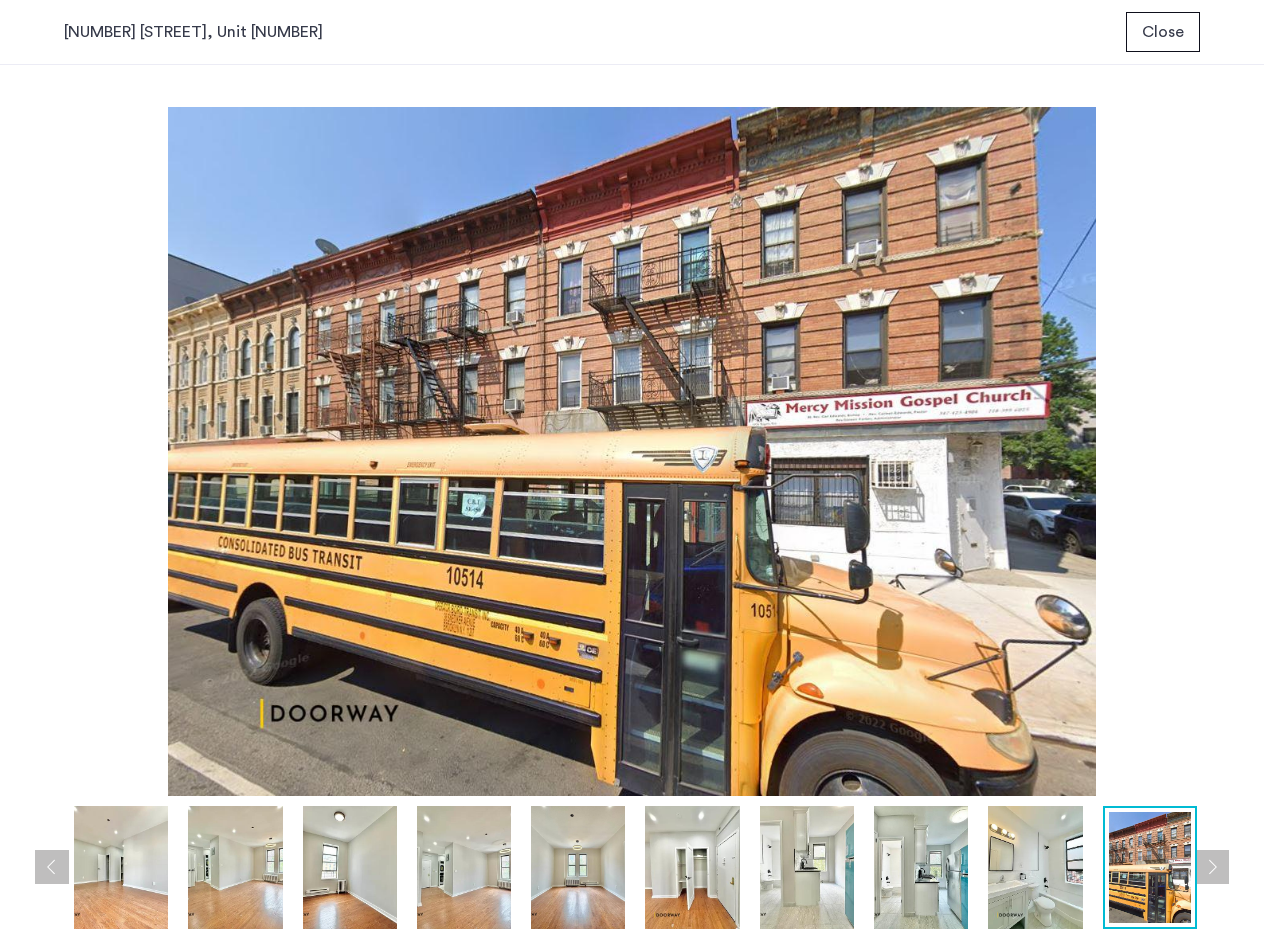 click at bounding box center (632, 451) 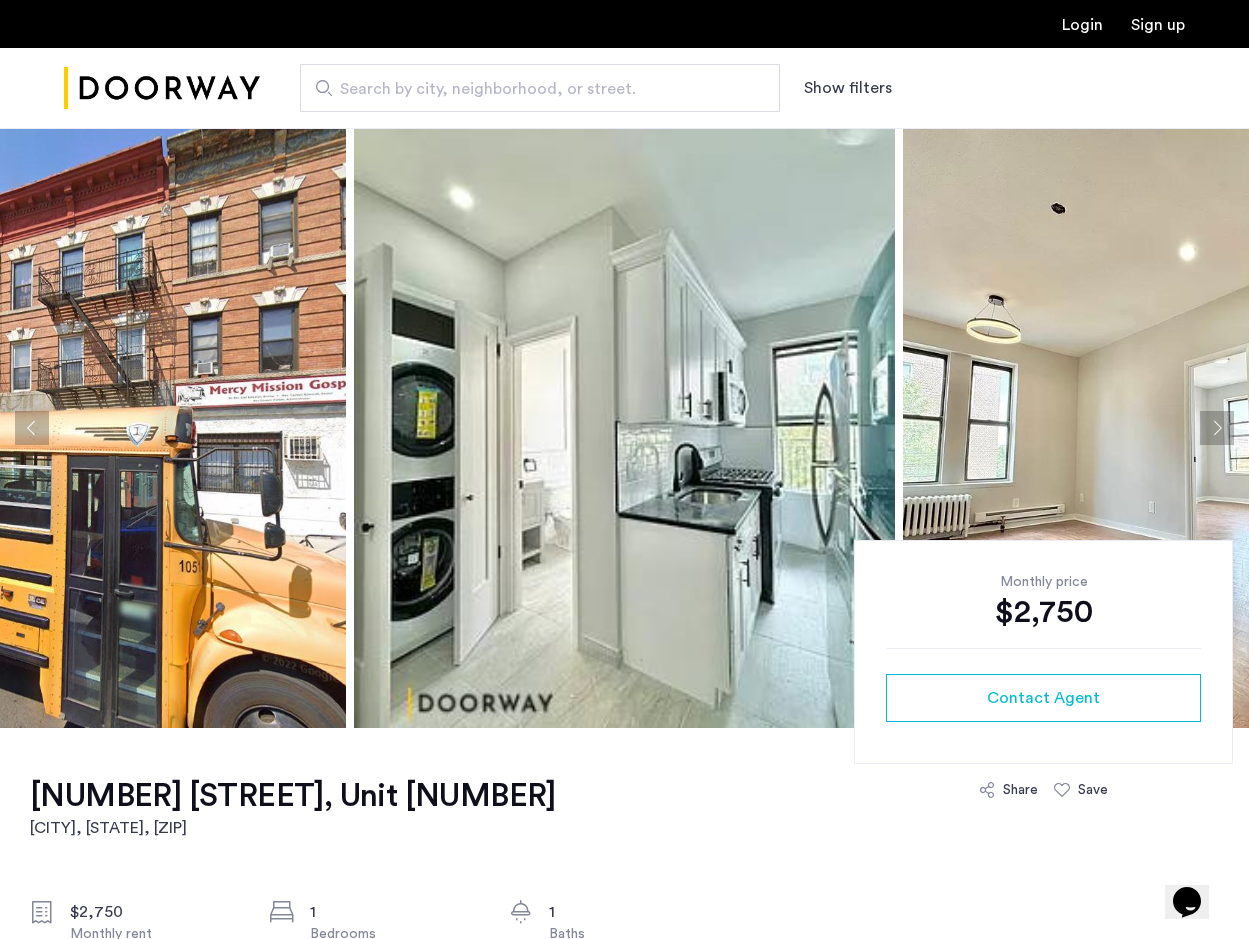 click on "1056 Rogers Avenue, Unit 3B  Brooklyn, NY , 11226 $2,750 Monthly rent 1 Bedrooms 1 Baths multi-family Property type Flatbush Neighborhood Case by Case Pet policies No Fee Sep 1, 2025 Available from Description 1056 Rogers Avenue is a mixed-use building located in Brooklyn, NY. 1056 Rogers Avenue was built in 1930 and has 3 stories and 7 units.   HEAT AND HOT WATER INCLUDED
Hardwood floors
Newly renovated
Located 1056 Rogers ave
Washer and dryer in unit
Windows in every room
Plenty of closets
Granite counter Read more Listings amenities Granite counter tops Hardwood Floors Washer/Dryer In Unit Window in every bedroom Building amenities Virtual Doorman Monthly price $2,750 Contact Agent Share Save 1056 Rogers Avenue, Unit 3B Brooklyn, NY Scores Nearby  73   / 100 Very Walkable  71   / 100 Very Bikeable Bike  99   / 100 Rider's Paradise 22 nearby routes: 14 bus, 8 rail, 0 other To navigate the map with touch gestures double-tap and hold your finger on the map, then drag the map. ← Move left → Move right +" 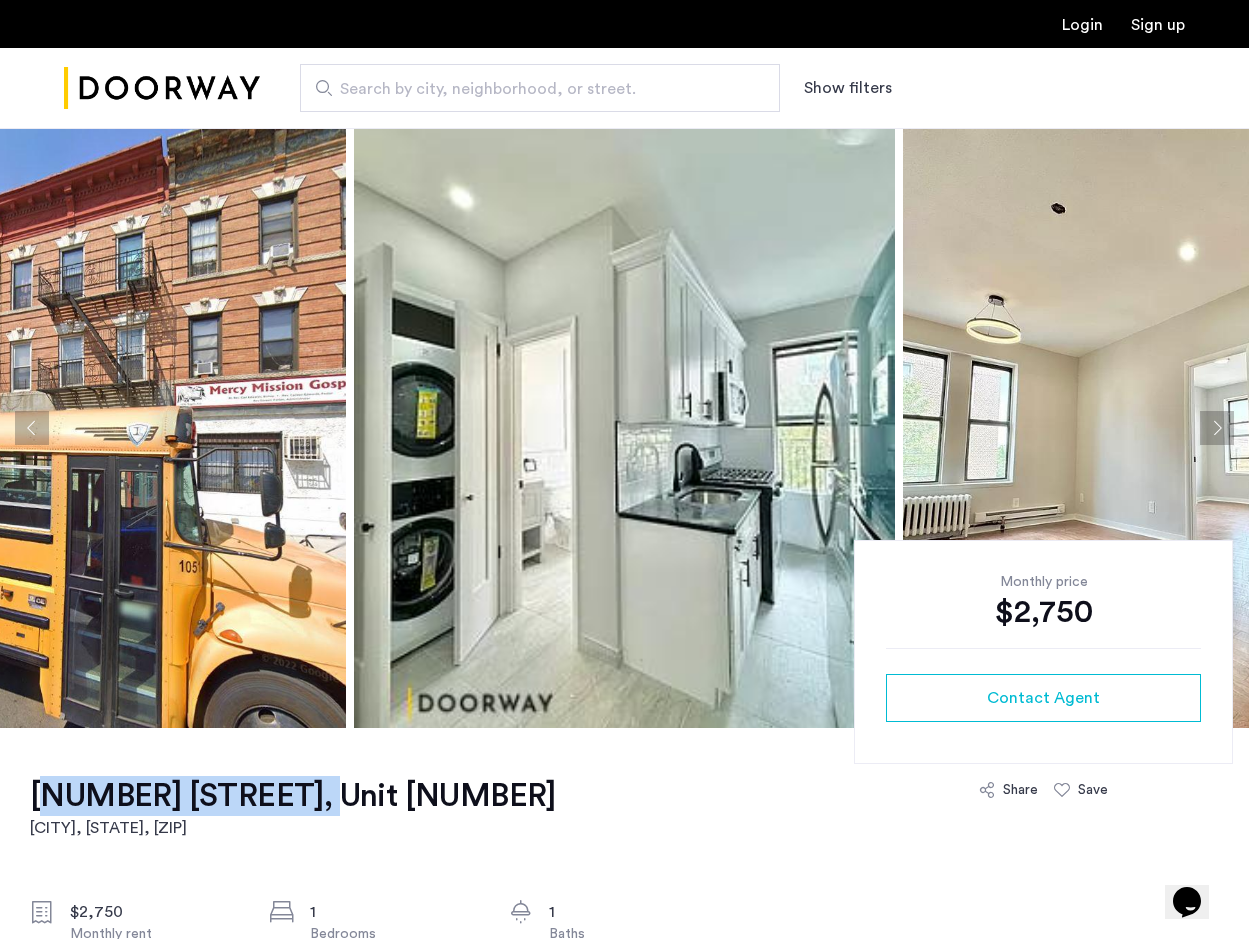 drag, startPoint x: 41, startPoint y: 783, endPoint x: 279, endPoint y: 780, distance: 238.0189 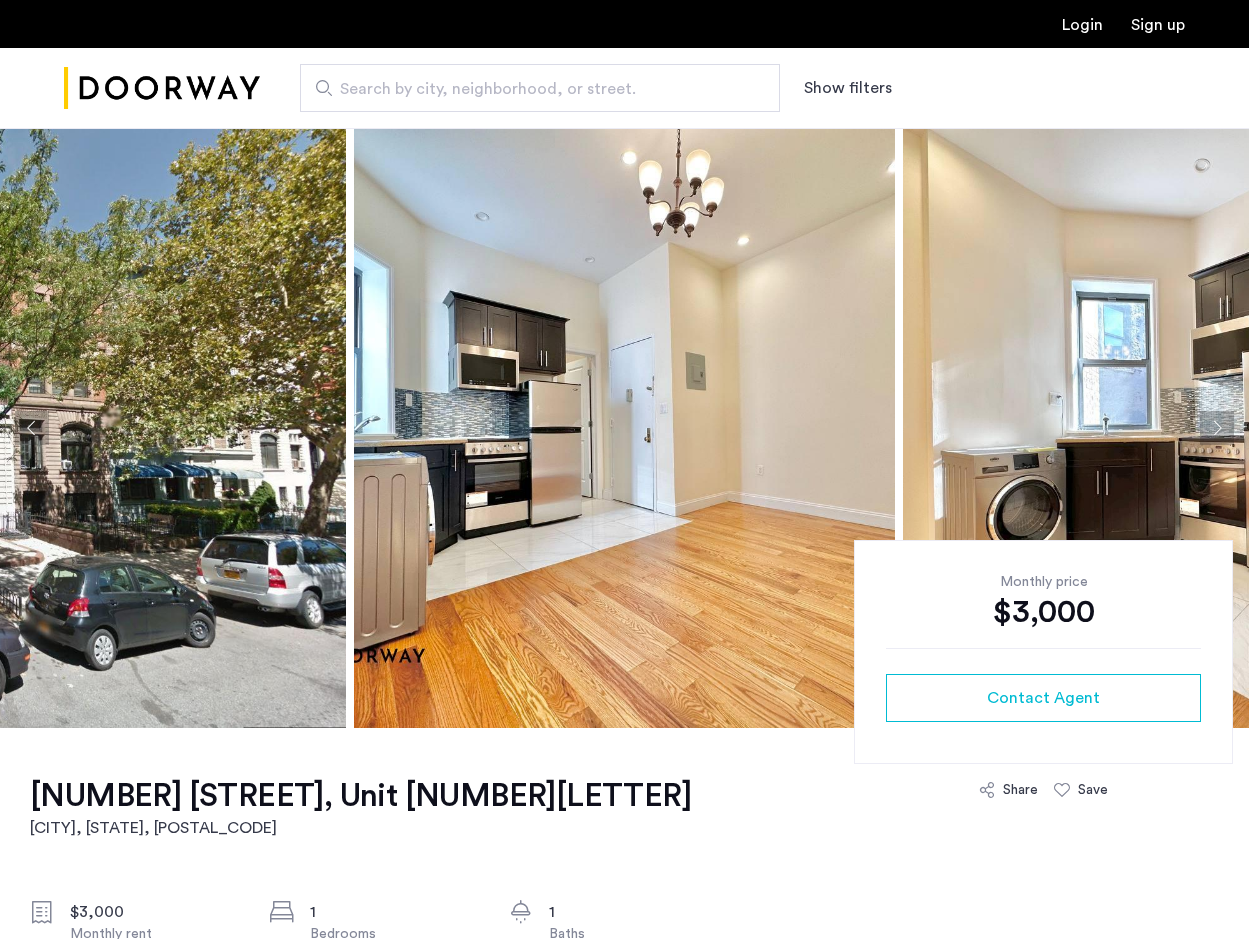 scroll, scrollTop: 0, scrollLeft: 0, axis: both 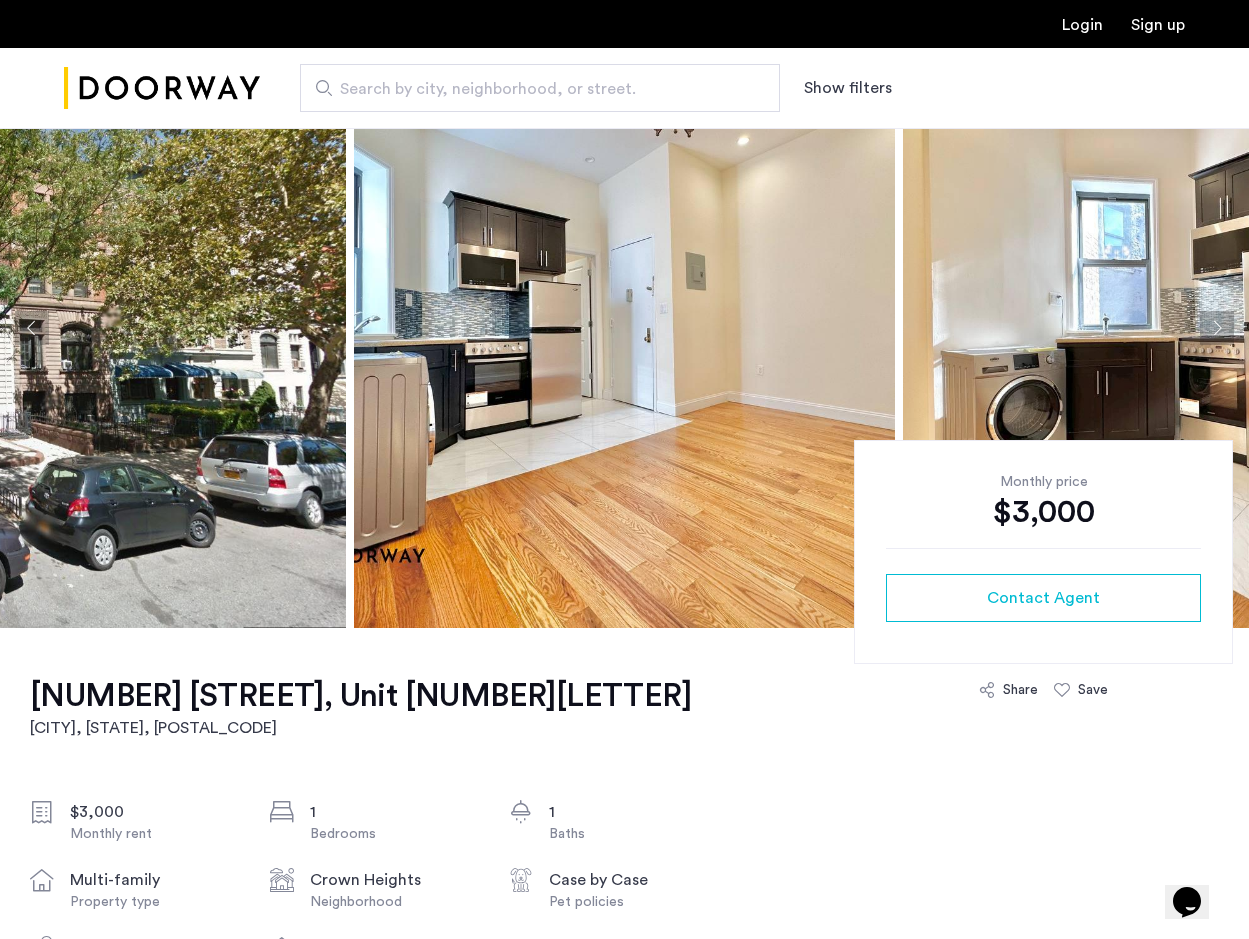 click on "[NUMBER] [STREET], Unit [NUMBER][LETTER]" 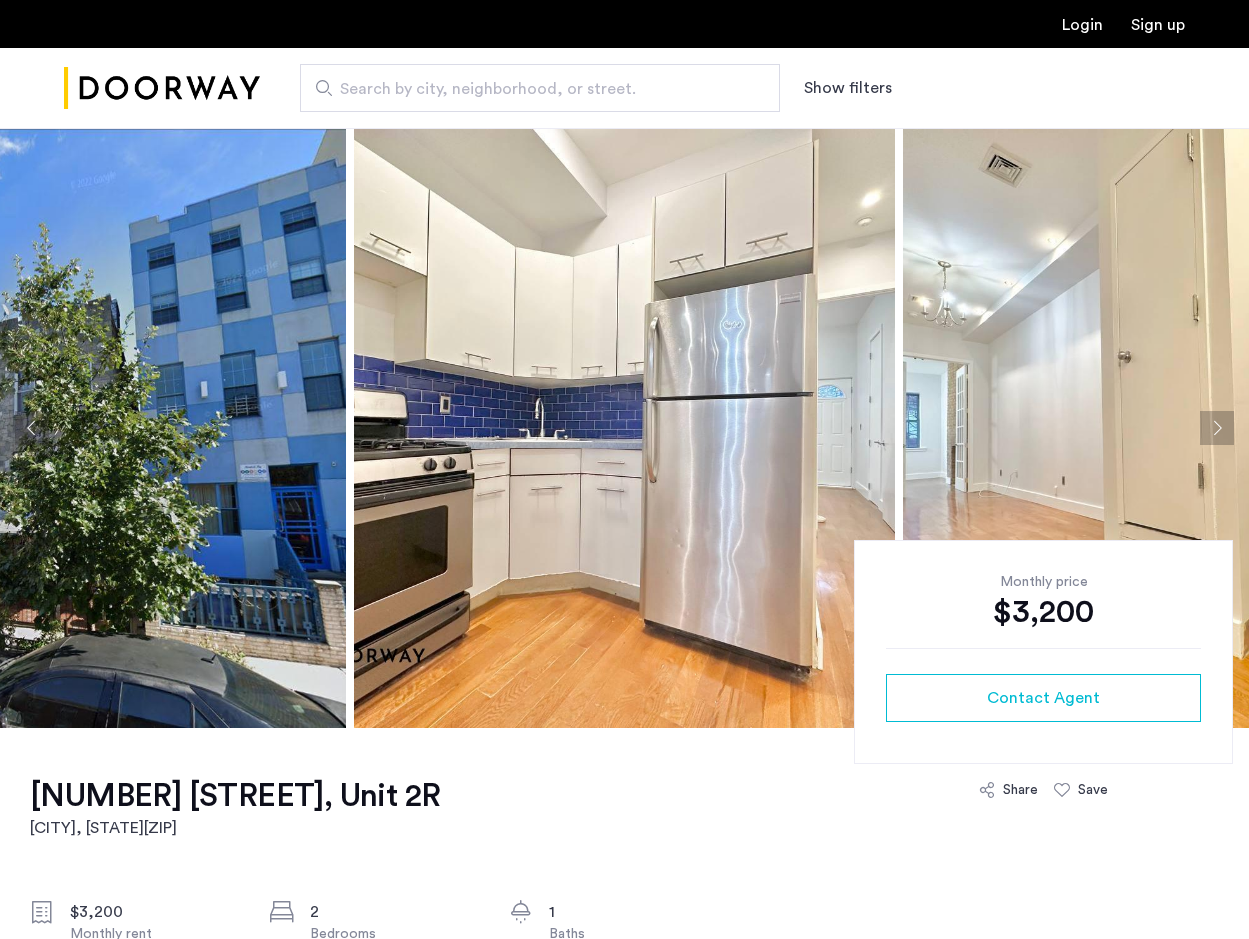 scroll, scrollTop: 0, scrollLeft: 0, axis: both 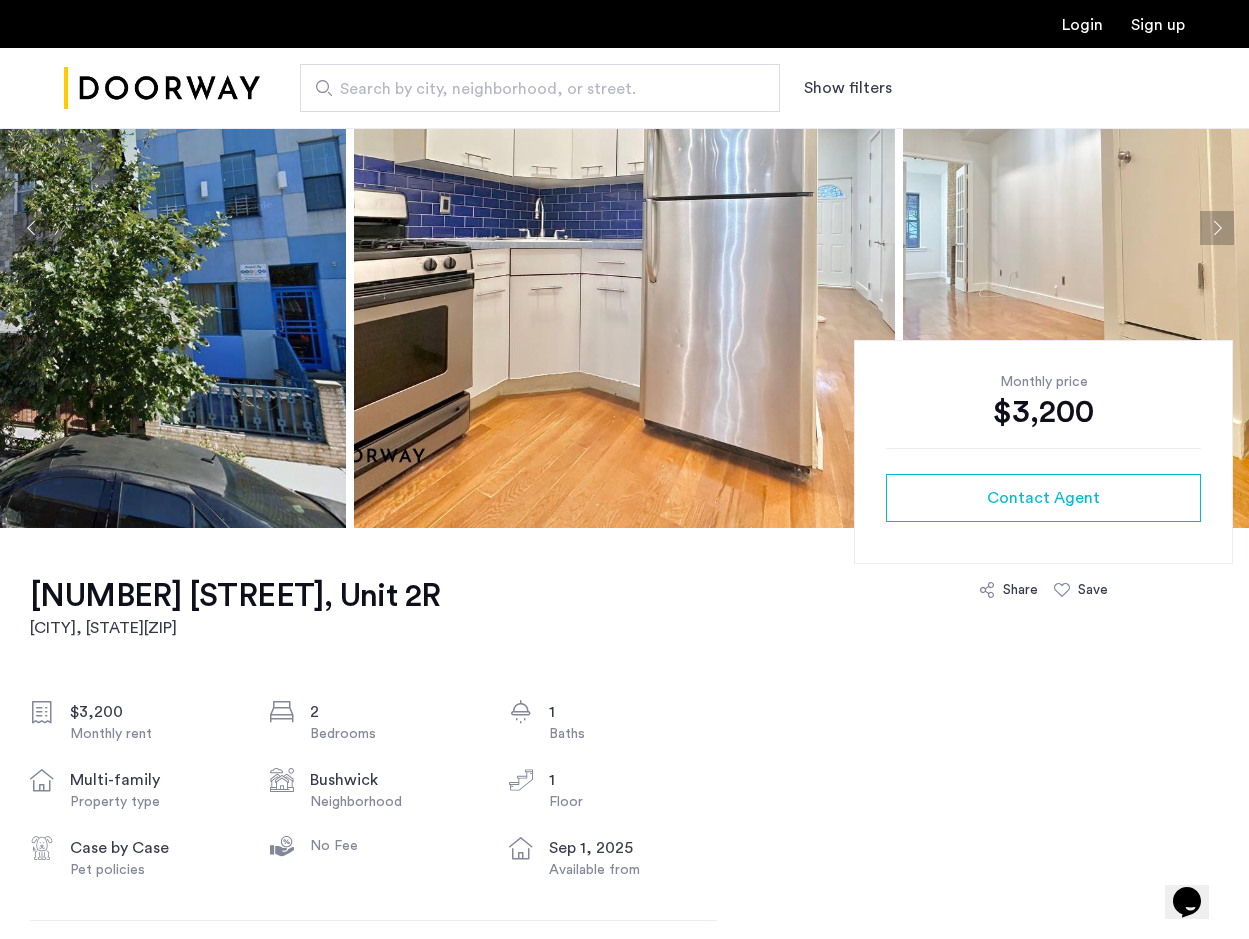 click 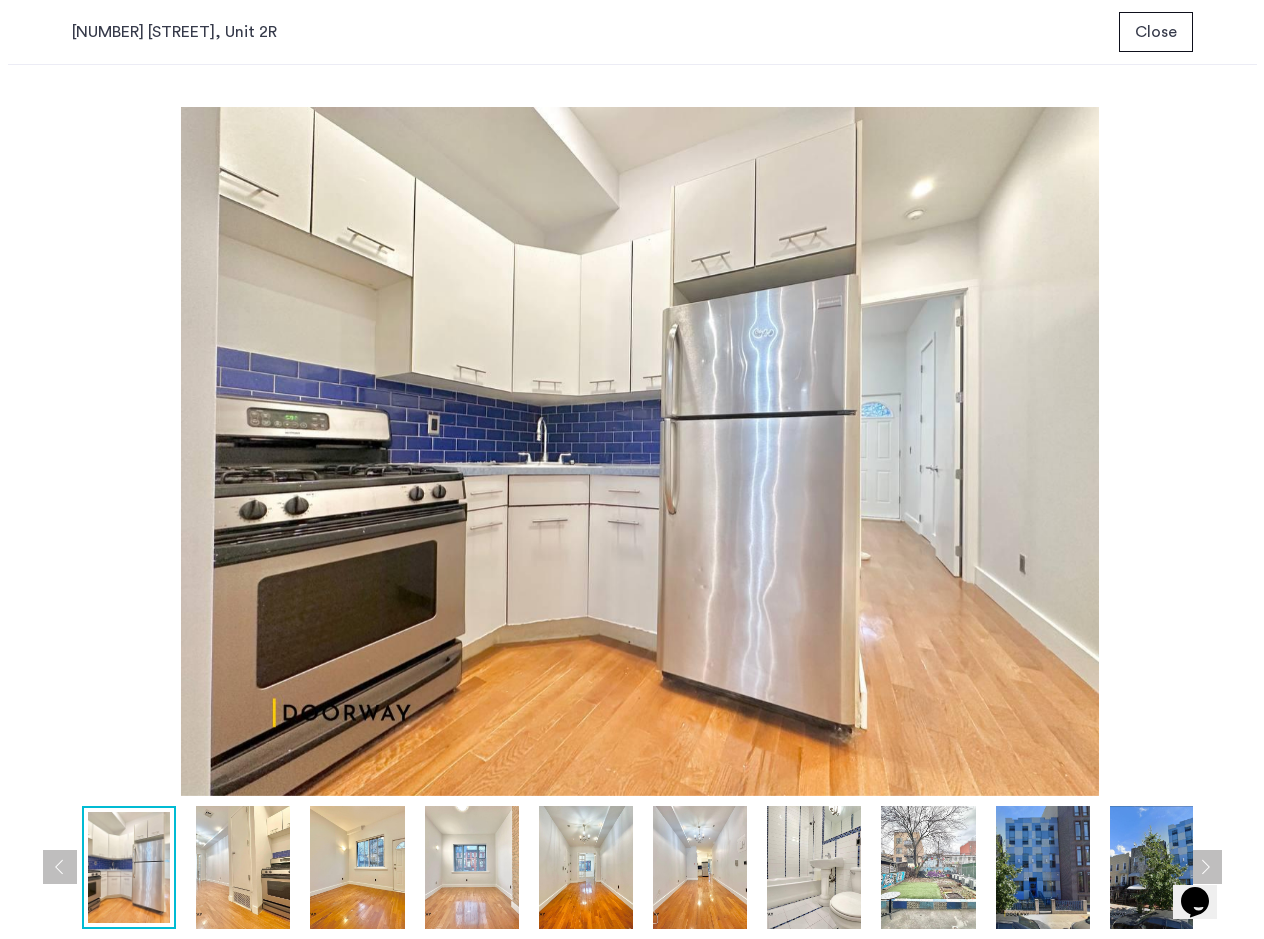 scroll, scrollTop: 0, scrollLeft: 0, axis: both 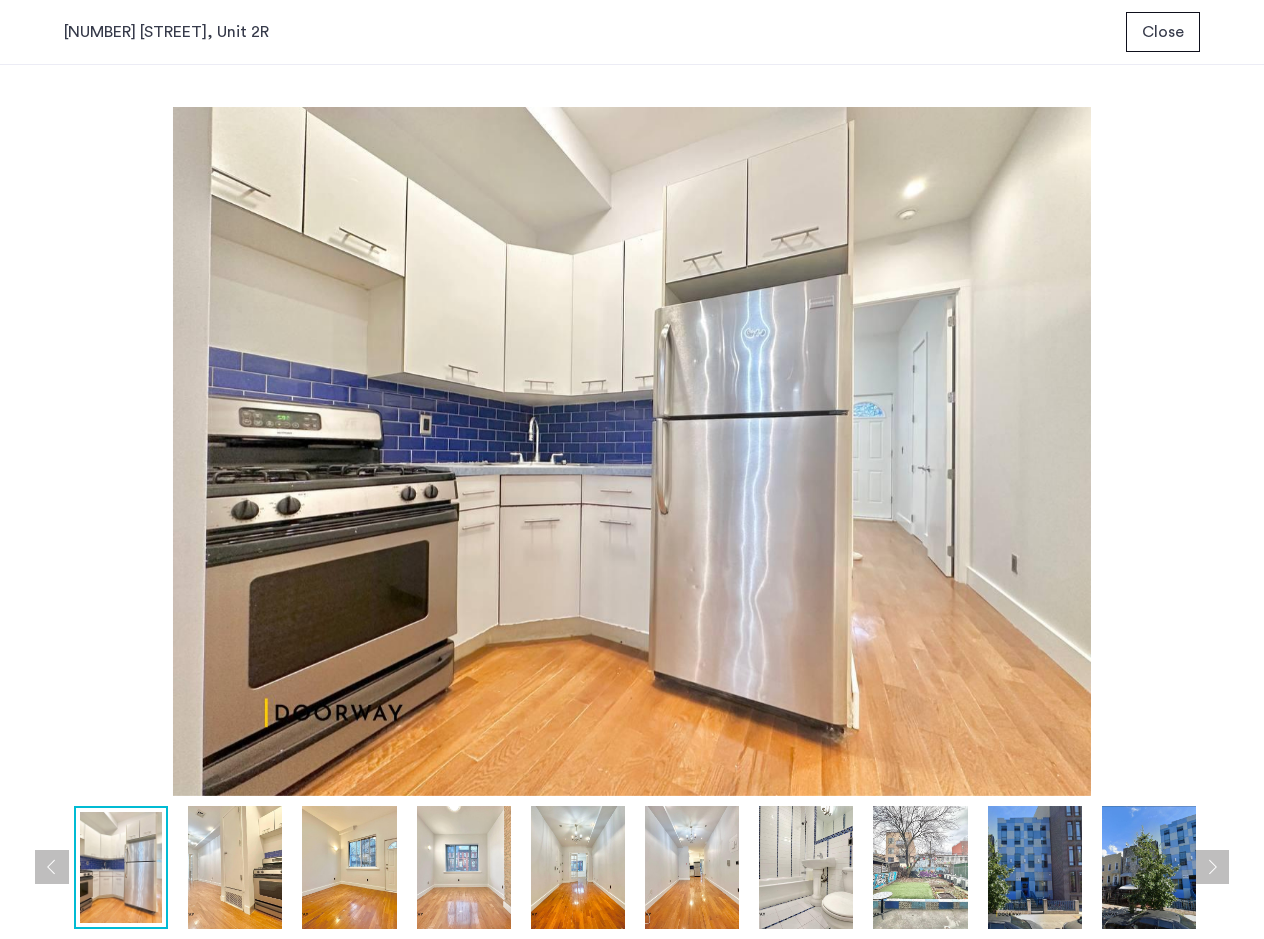 type 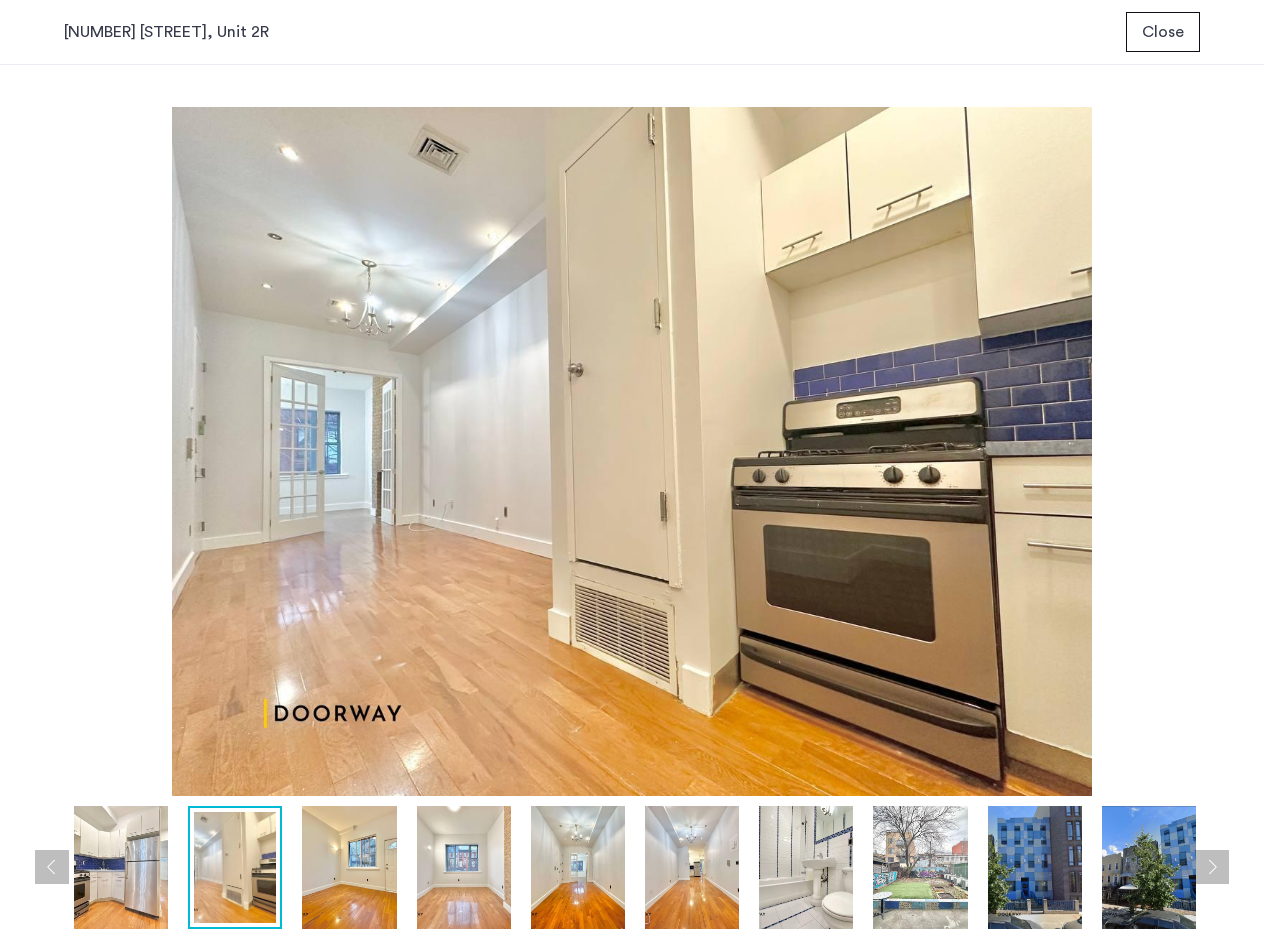 click on "prev next prev next" at bounding box center (632, 502) 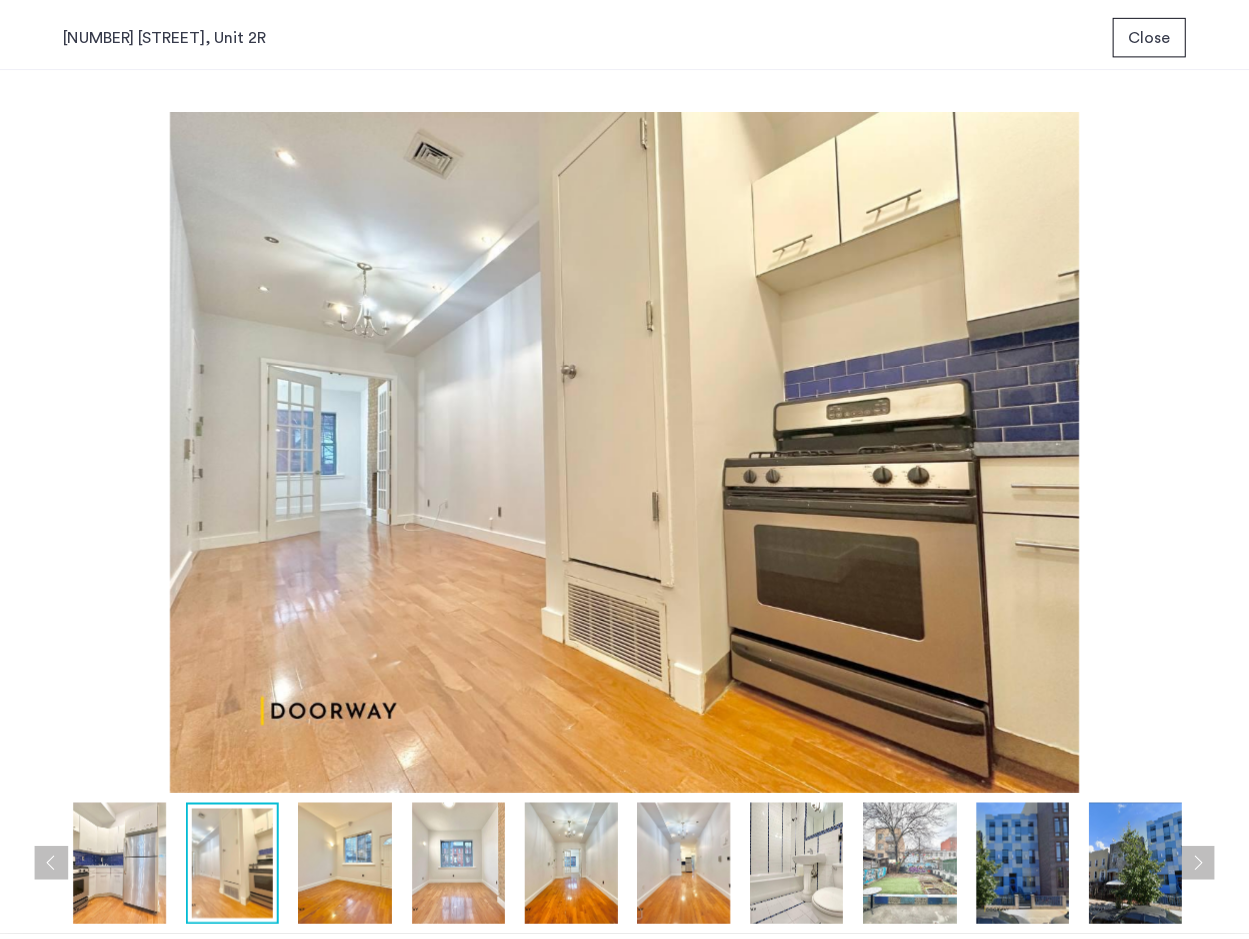 scroll, scrollTop: 128, scrollLeft: 0, axis: vertical 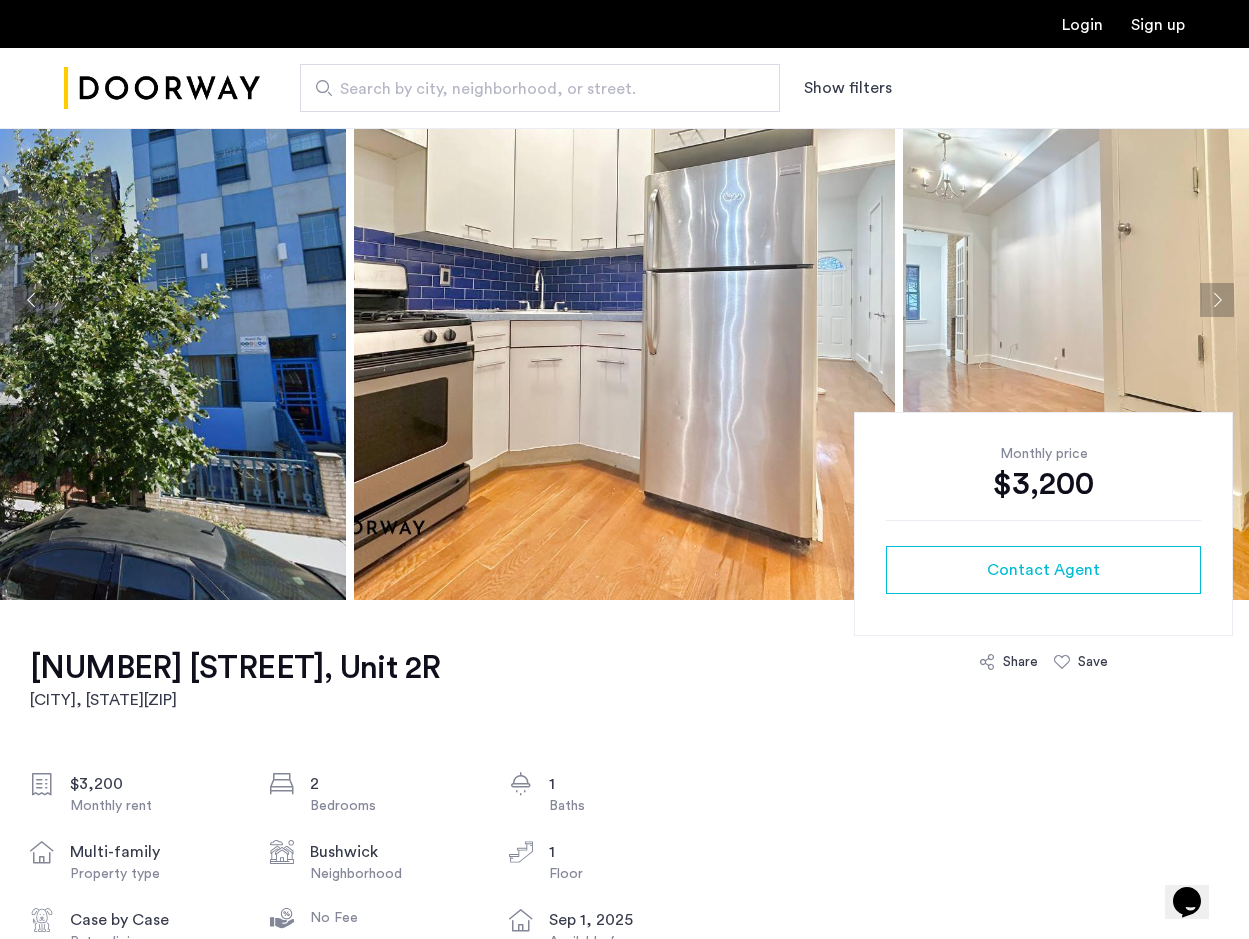 click on "64 Palmetto Street, Unit 2R" 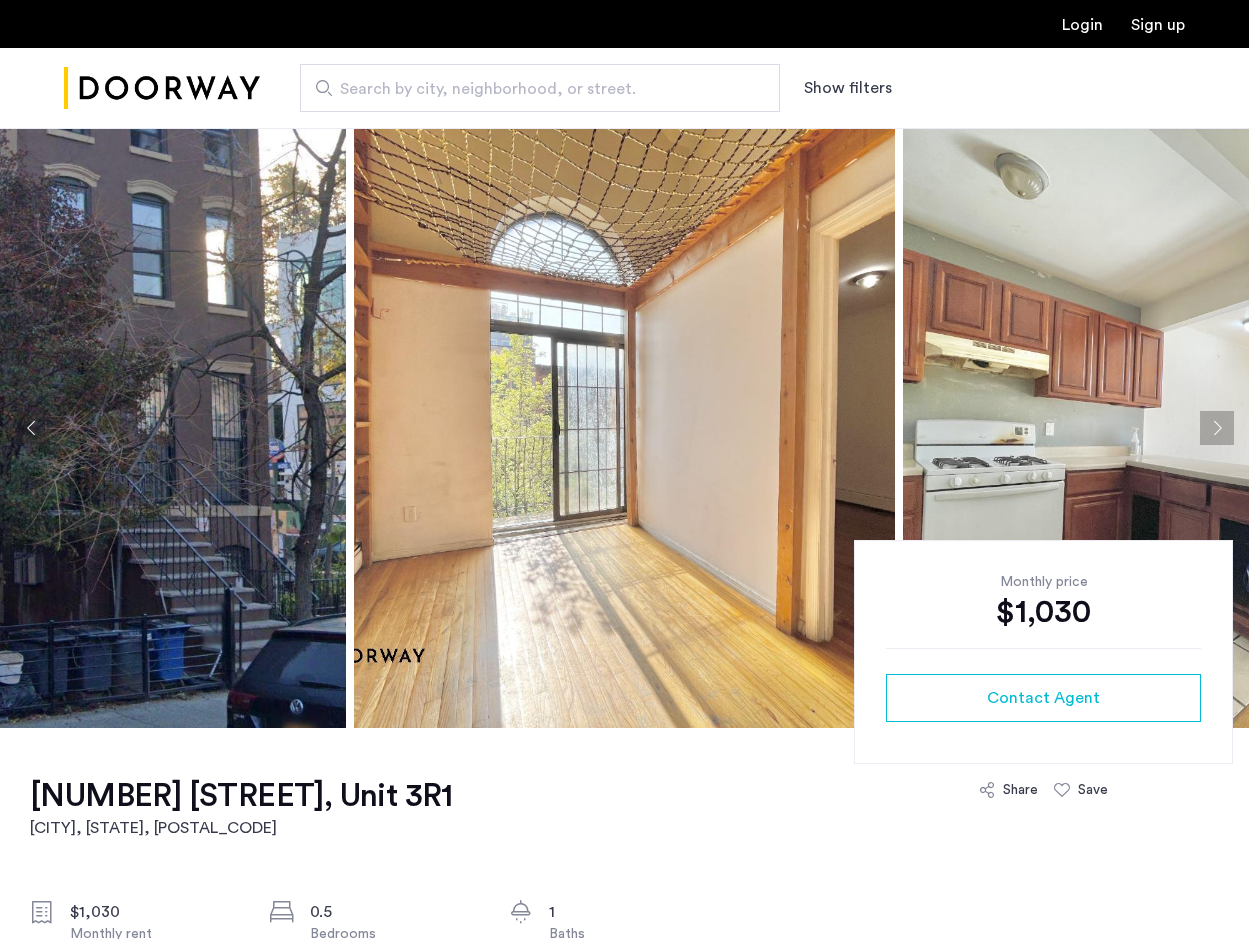 scroll, scrollTop: 0, scrollLeft: 0, axis: both 